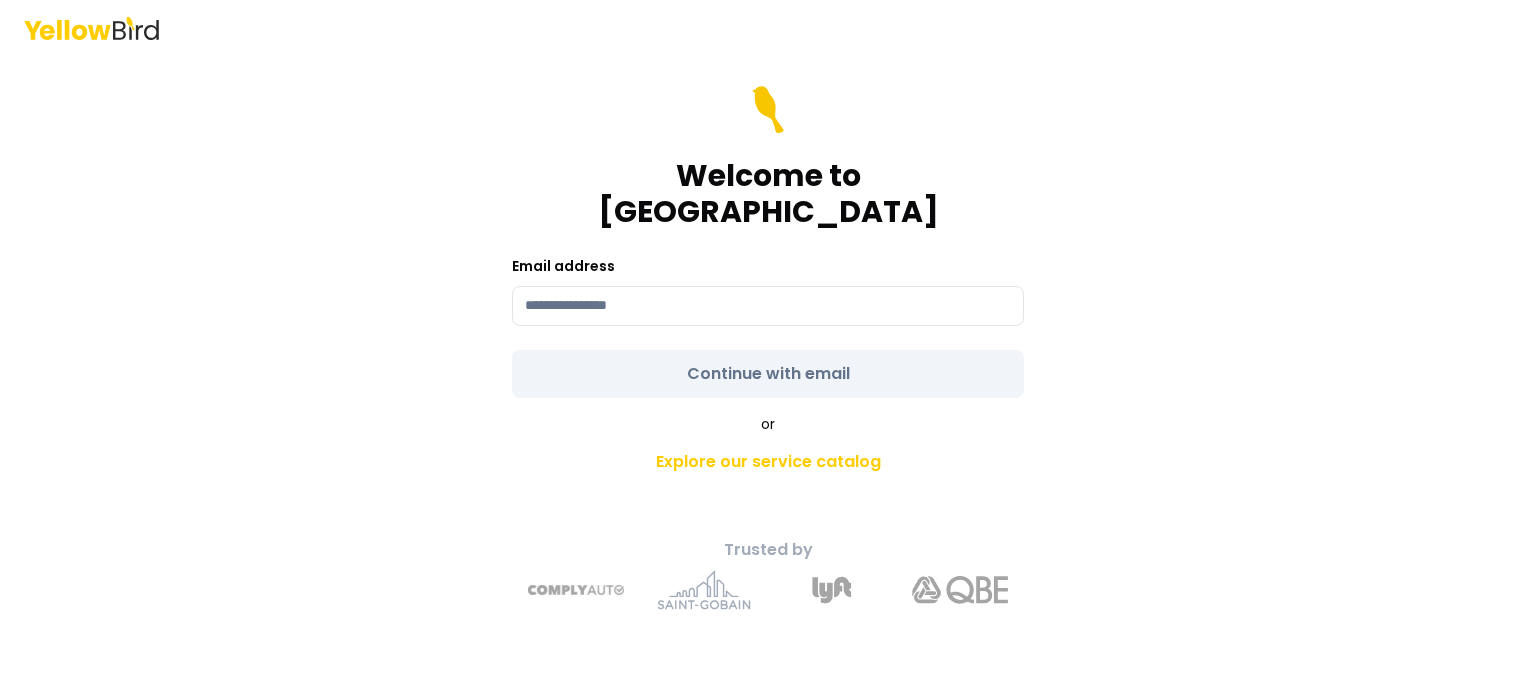 scroll, scrollTop: 0, scrollLeft: 0, axis: both 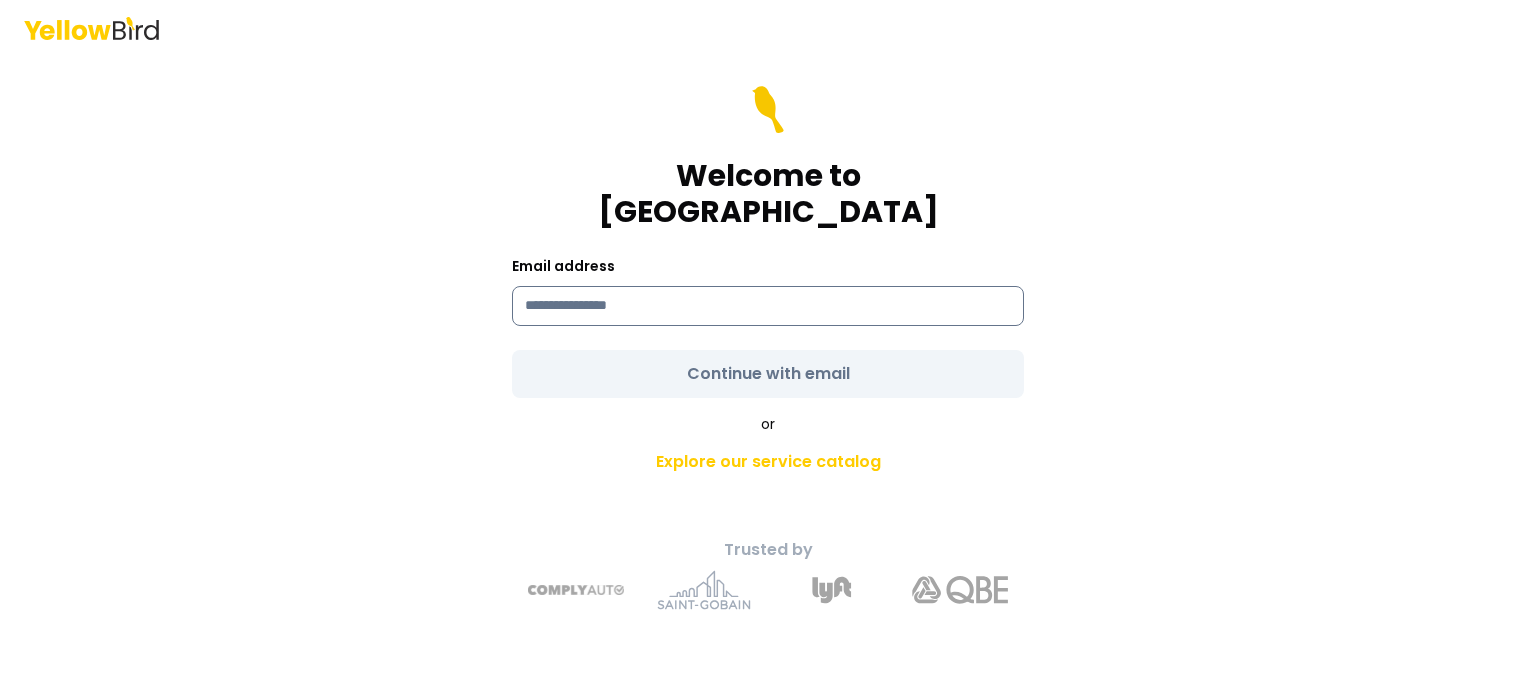 click at bounding box center (768, 306) 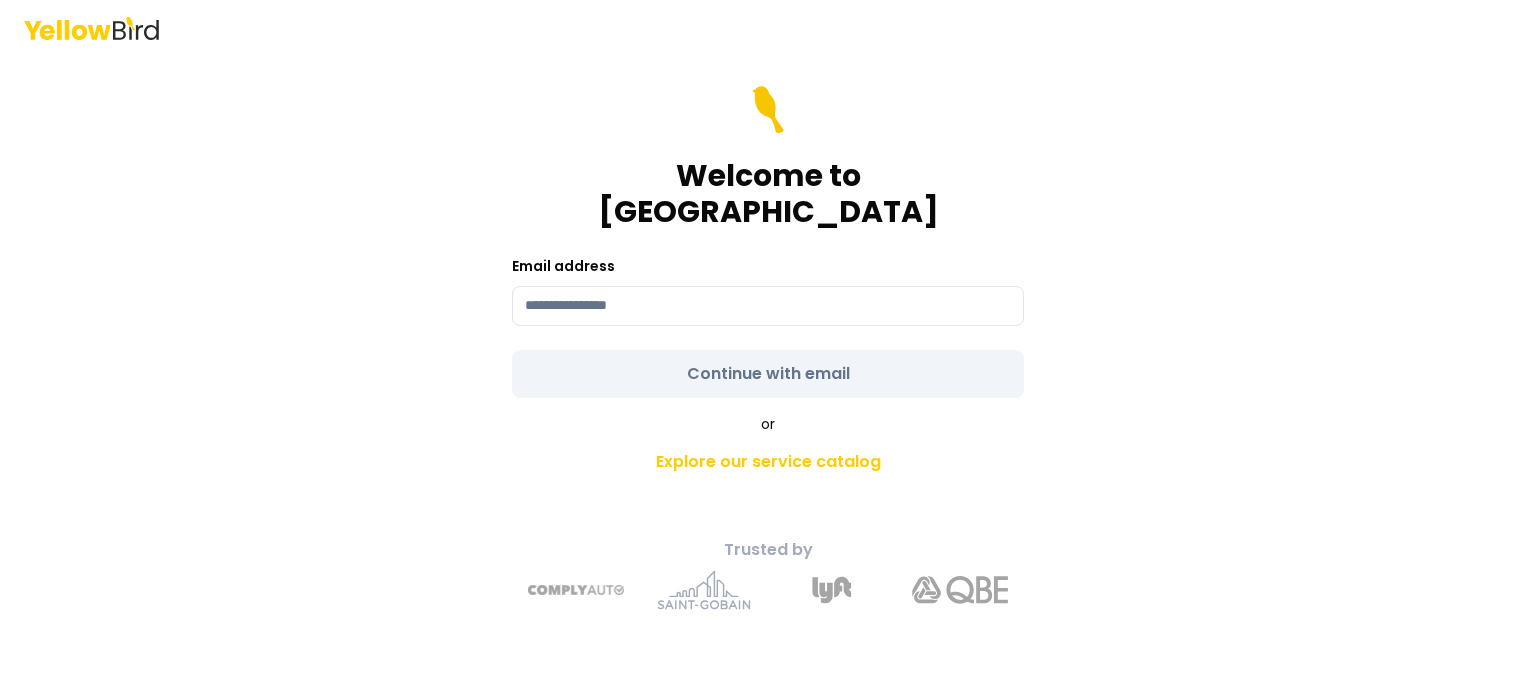 type on "**********" 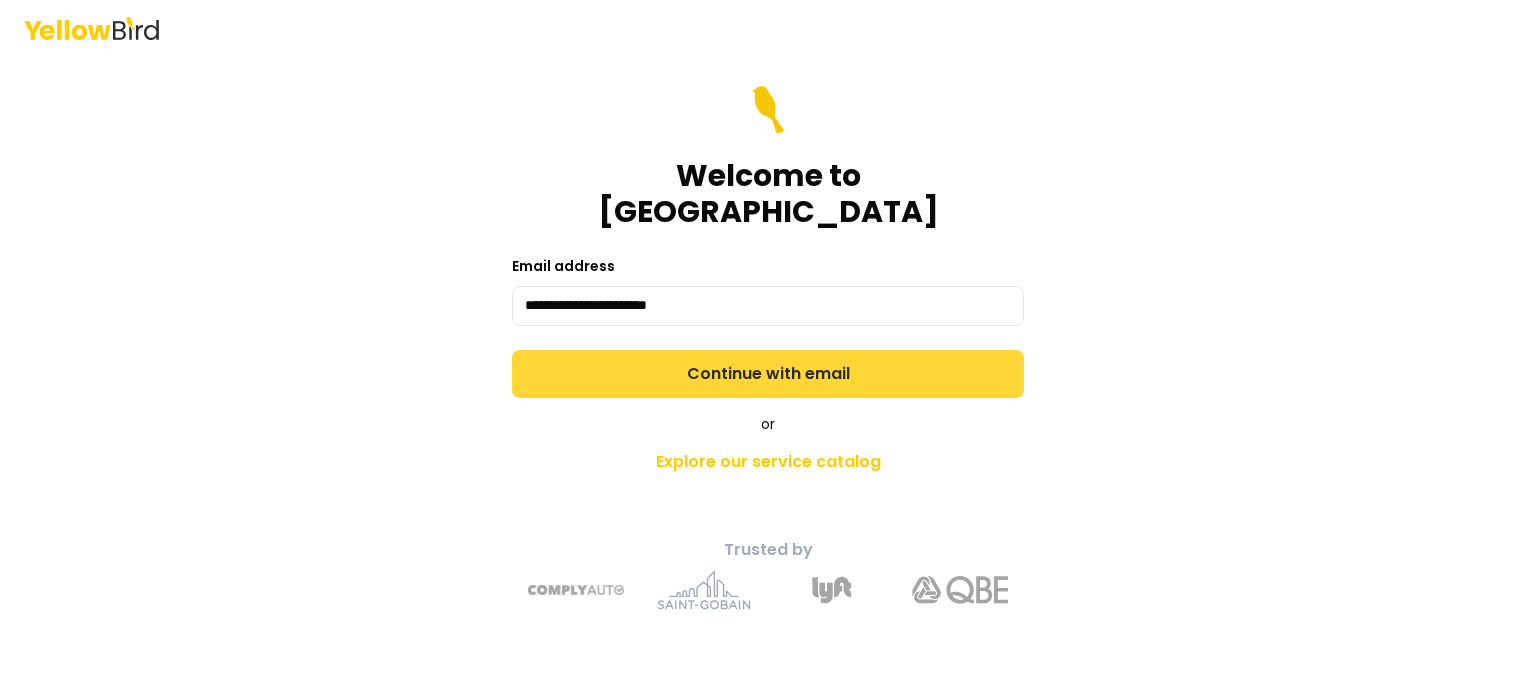 click on "Continue with email" at bounding box center (768, 374) 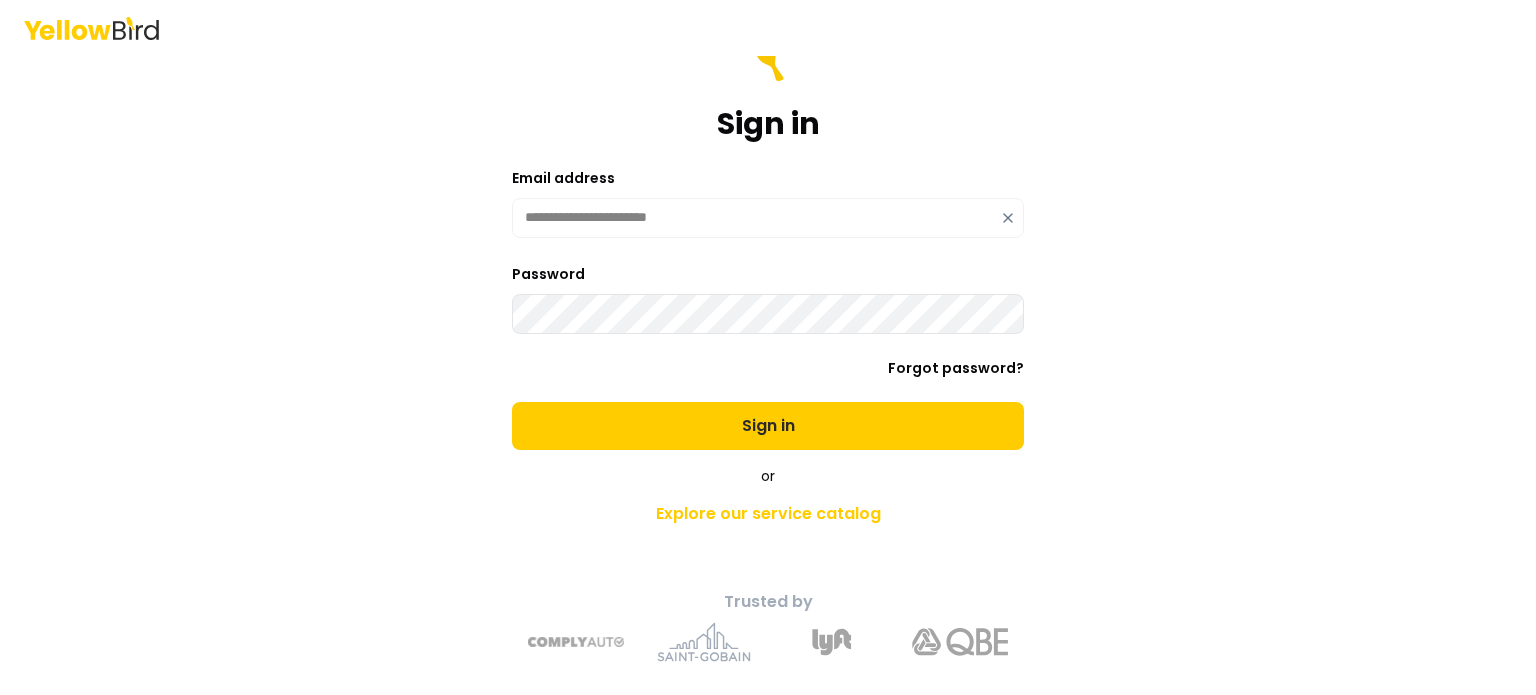 click on "Sign in" at bounding box center (768, 426) 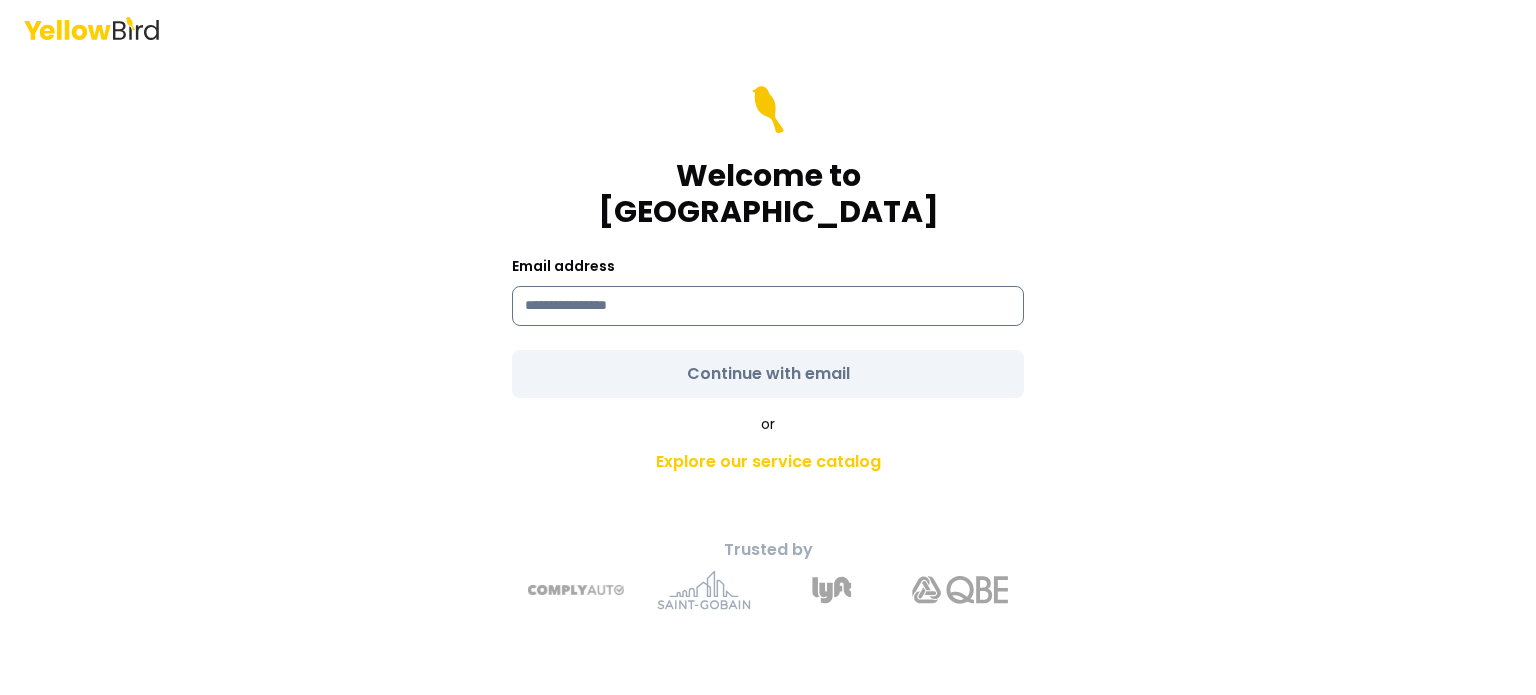 click at bounding box center [768, 306] 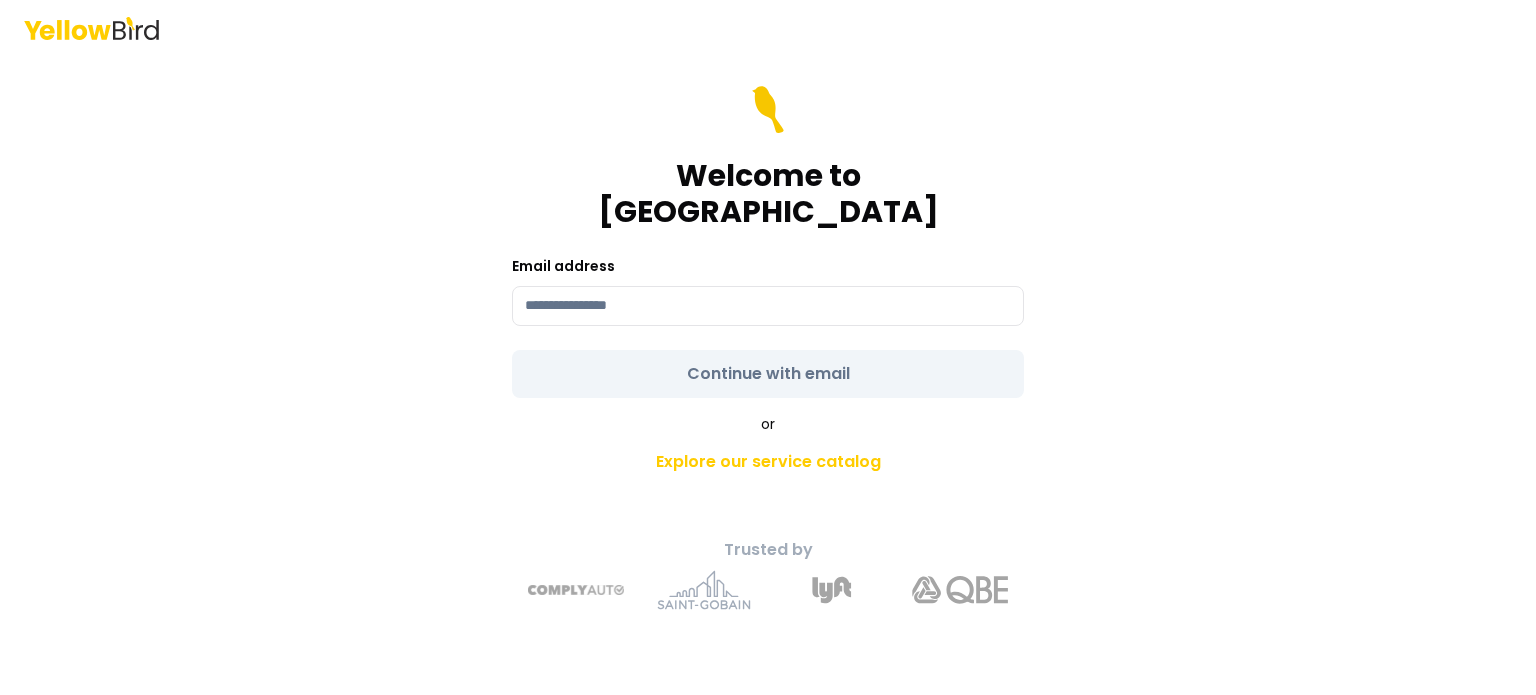 type on "**********" 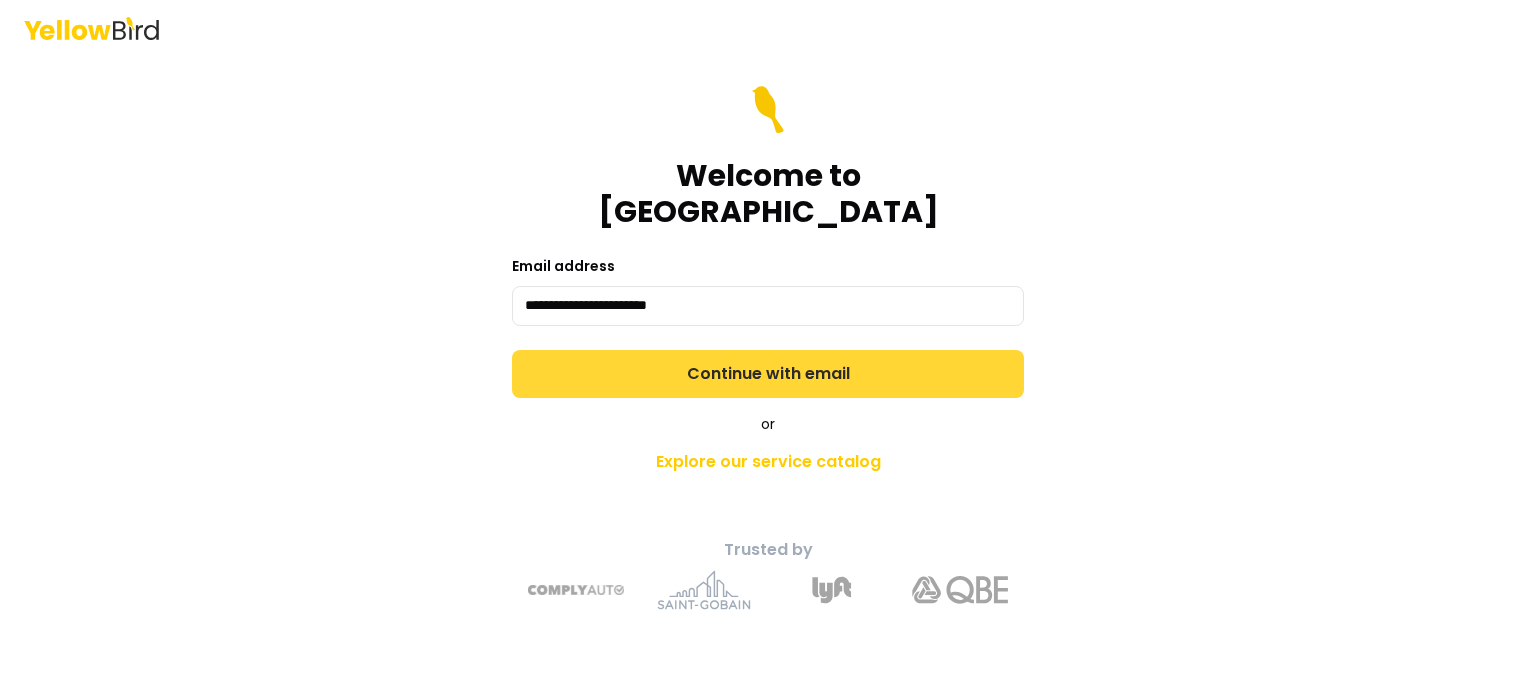 click on "Continue with email" at bounding box center (768, 374) 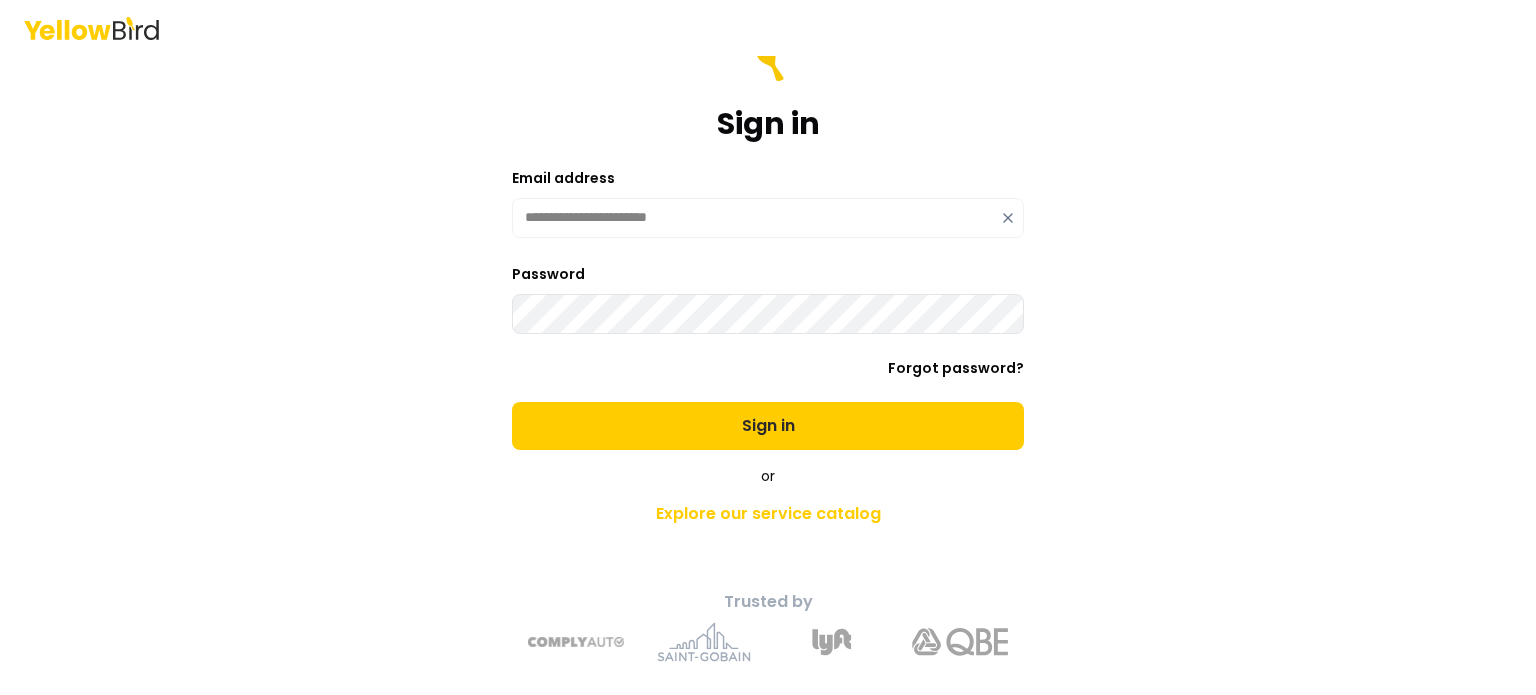 click on "Sign in" at bounding box center [768, 426] 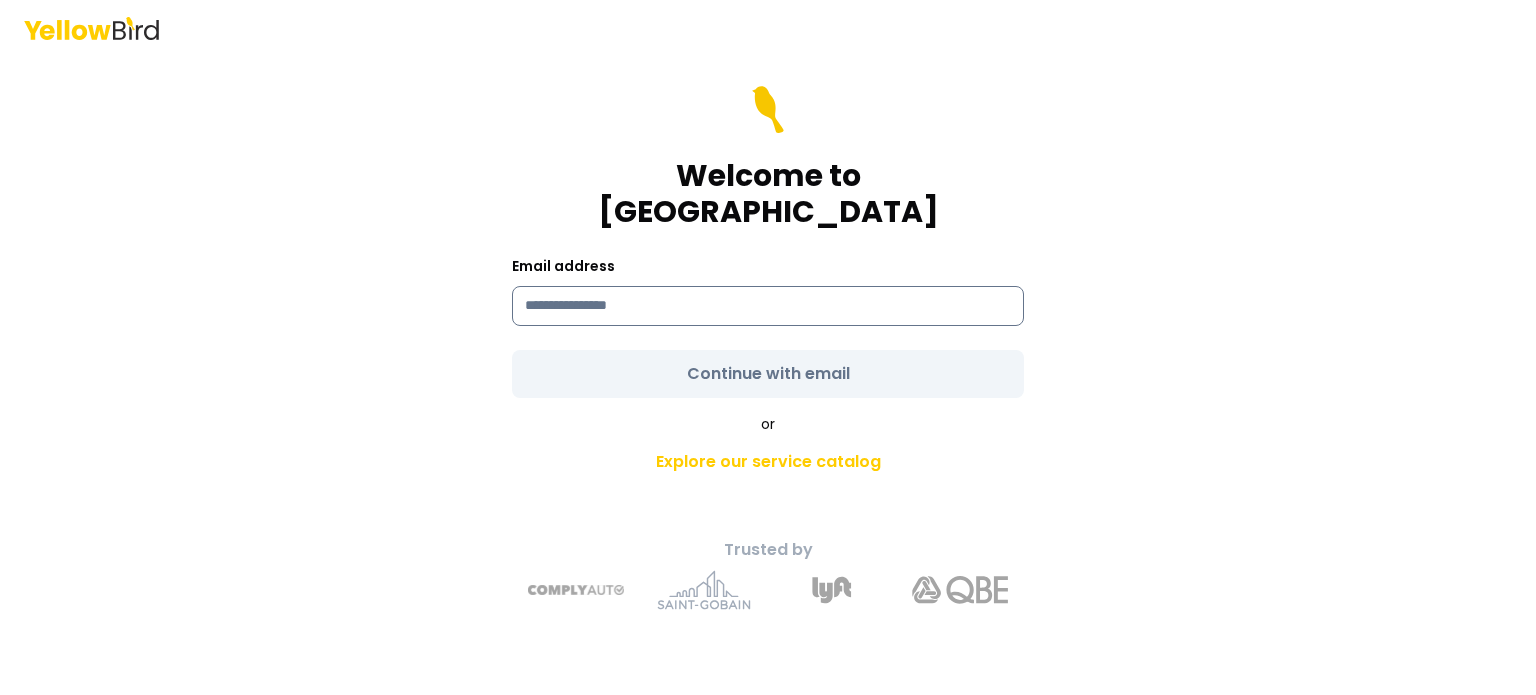 click at bounding box center (768, 306) 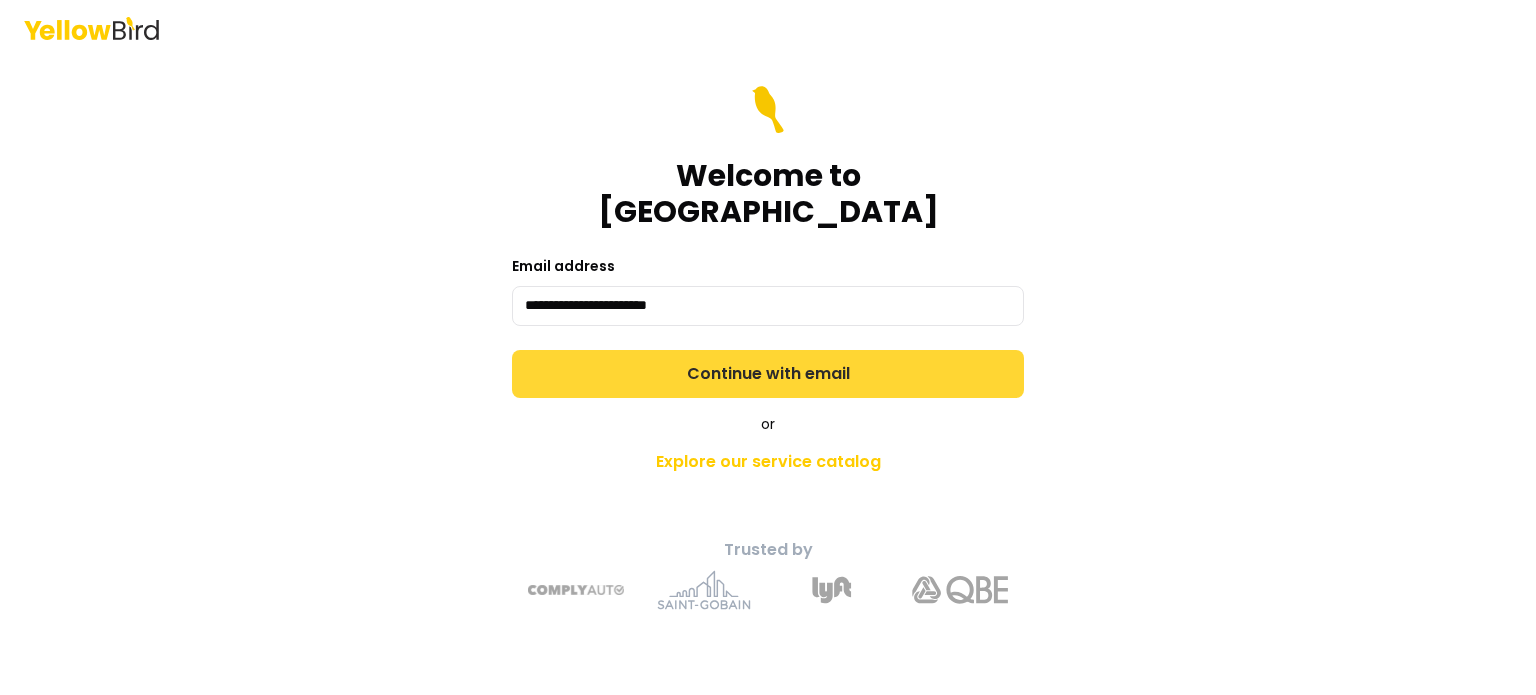 click on "Continue with email" at bounding box center [768, 374] 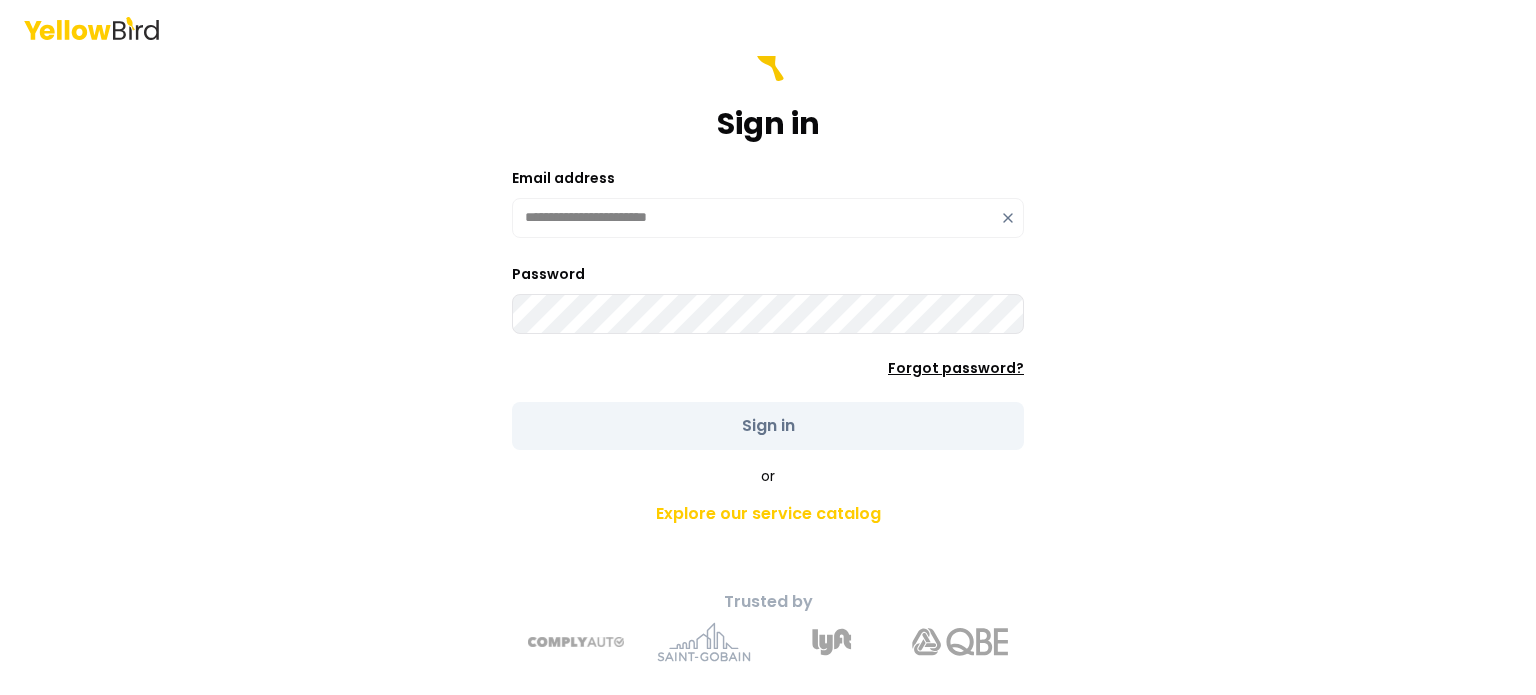 click on "Forgot password?" at bounding box center [956, 368] 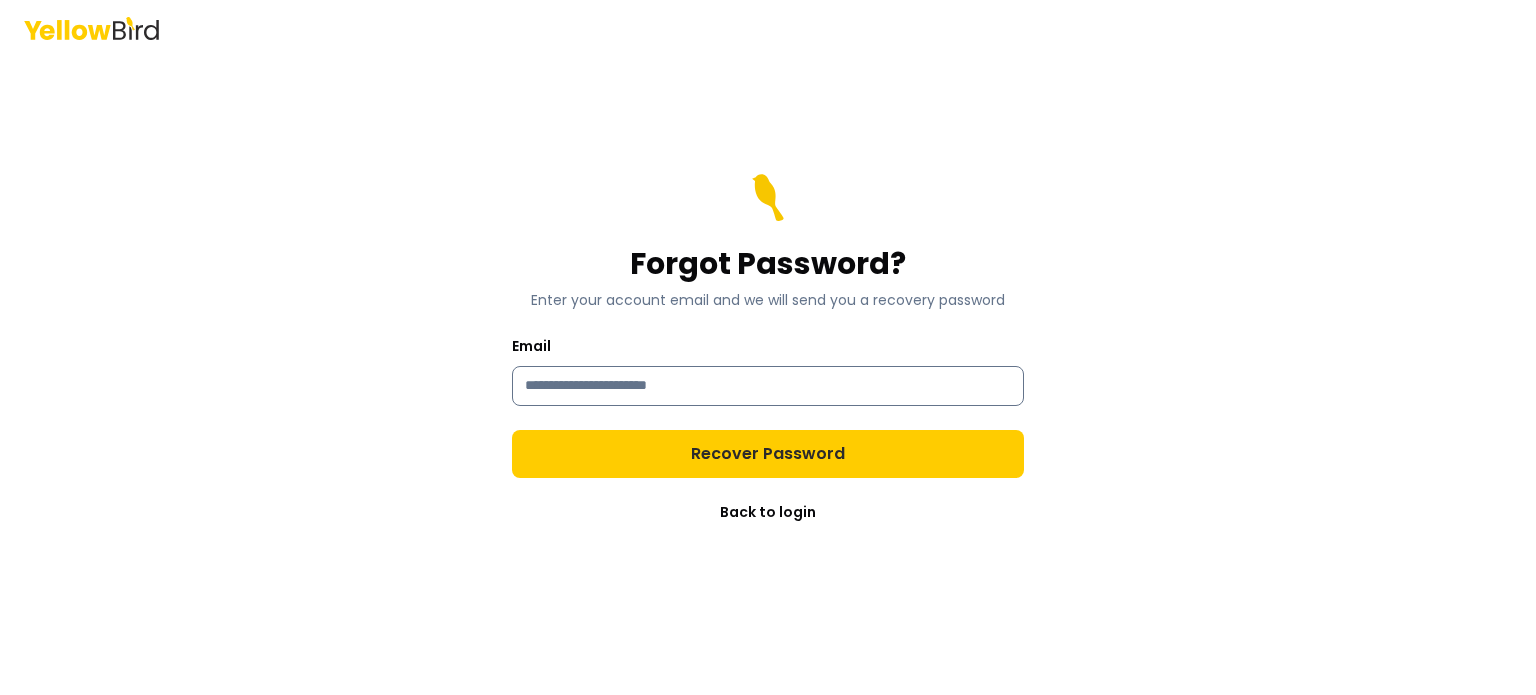 click on "Email" at bounding box center (768, 386) 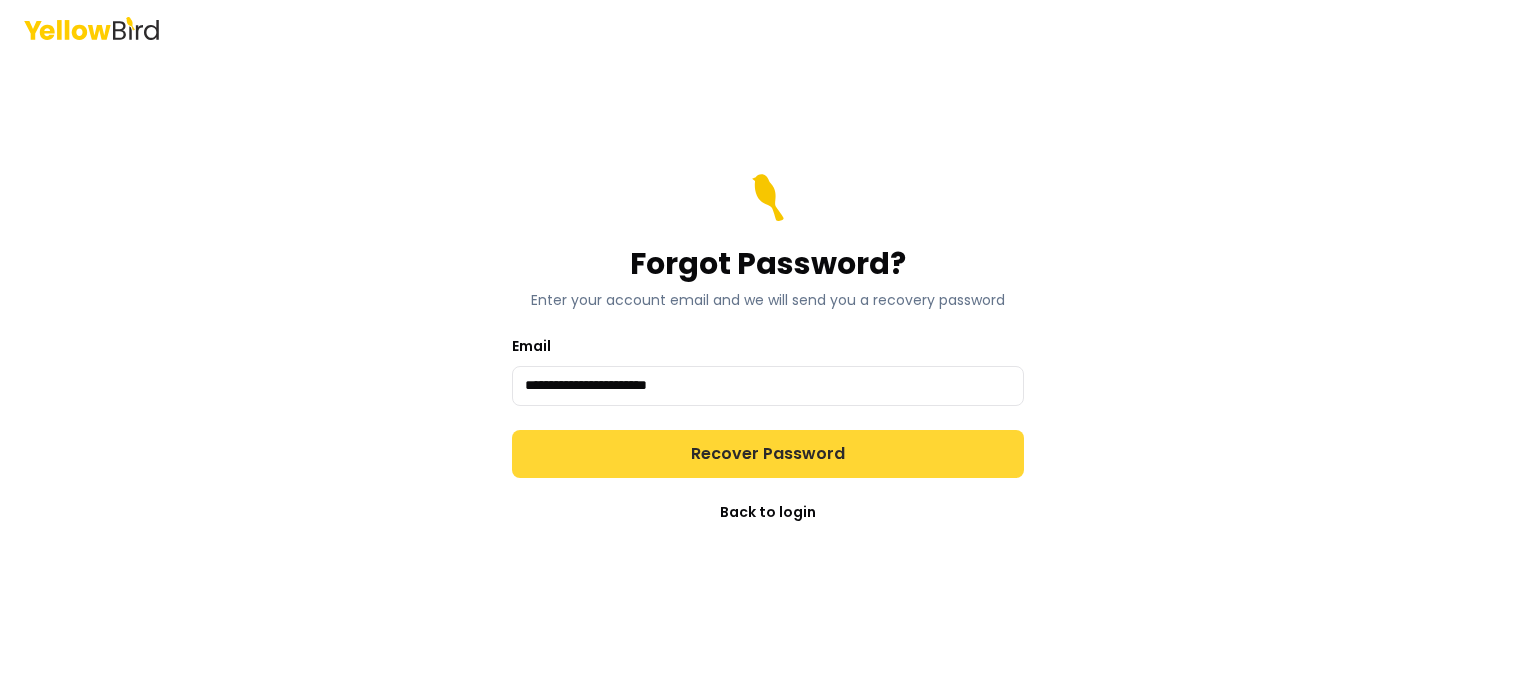 click on "Recover Password" at bounding box center [768, 454] 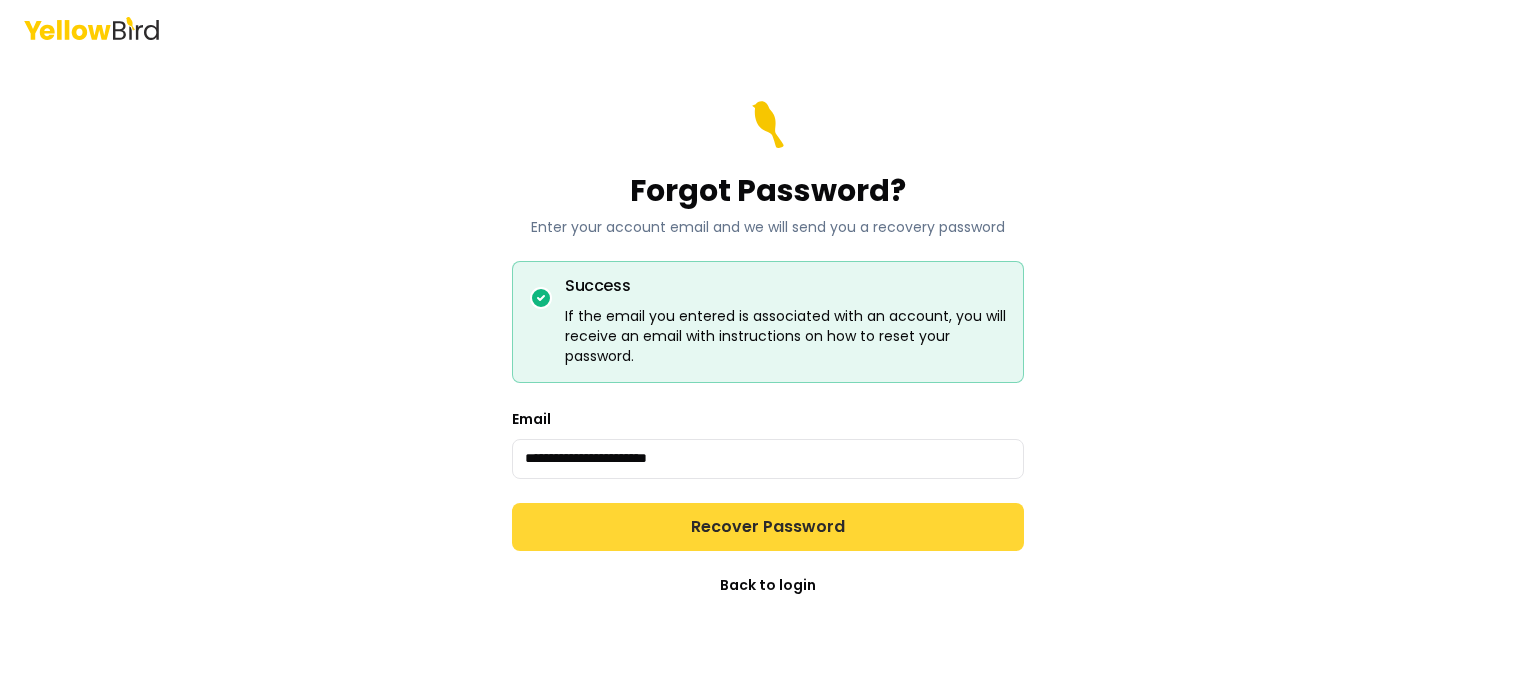 click on "Recover Password" at bounding box center [768, 527] 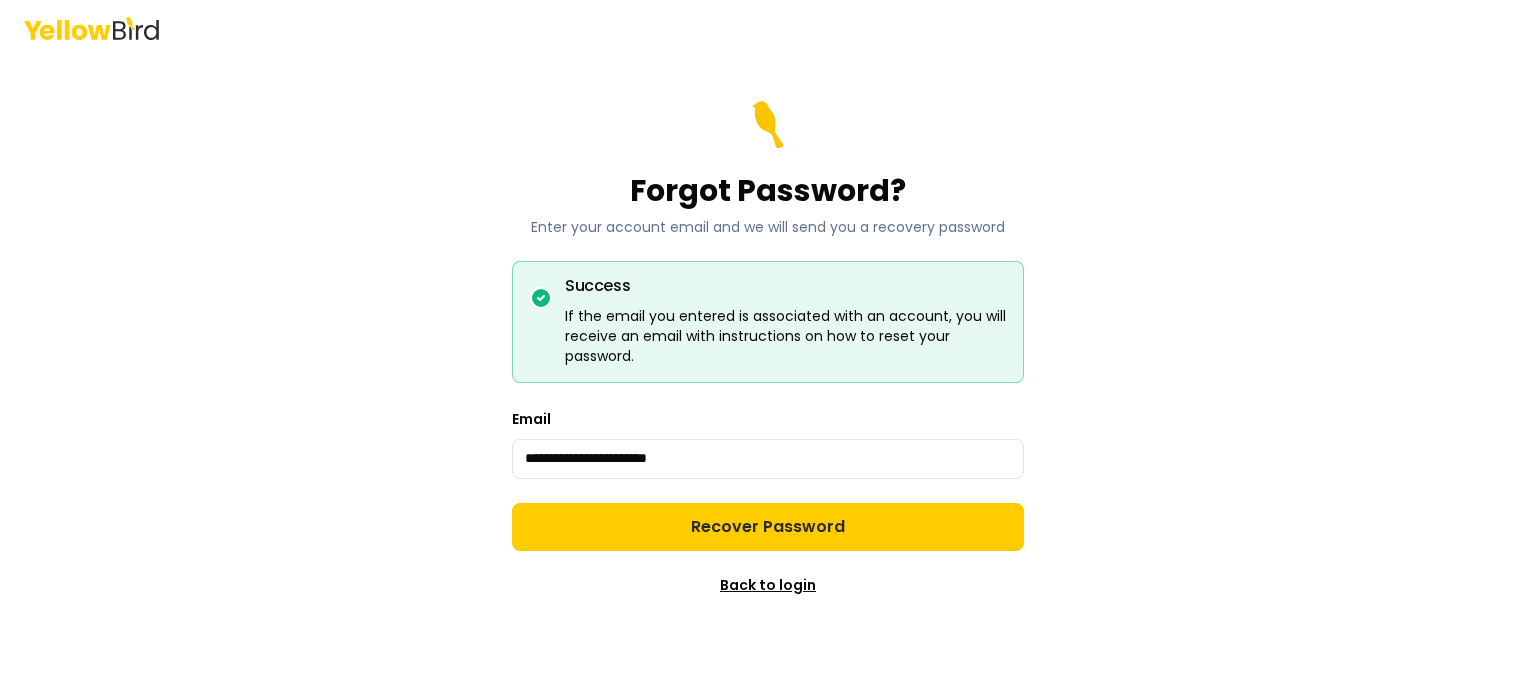 click on "Back to login" at bounding box center [768, 585] 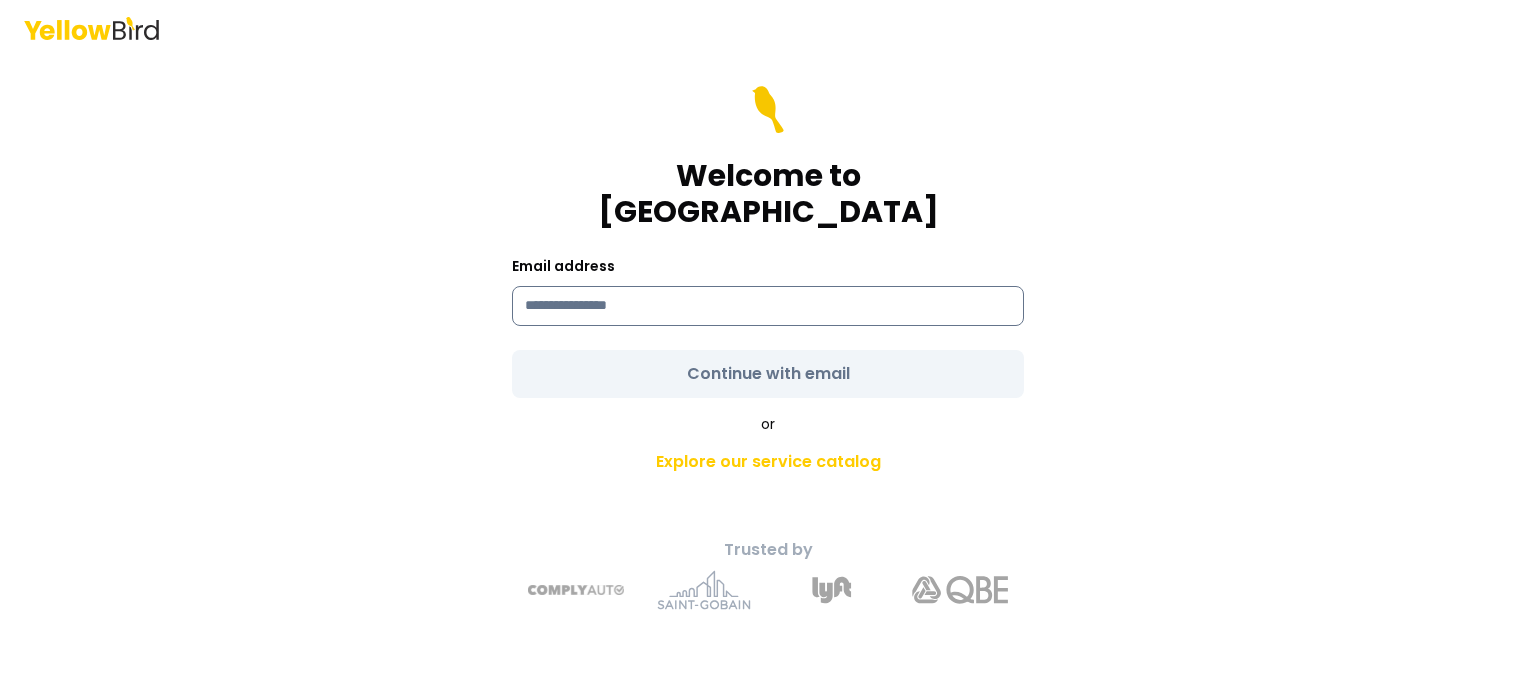 click at bounding box center (768, 306) 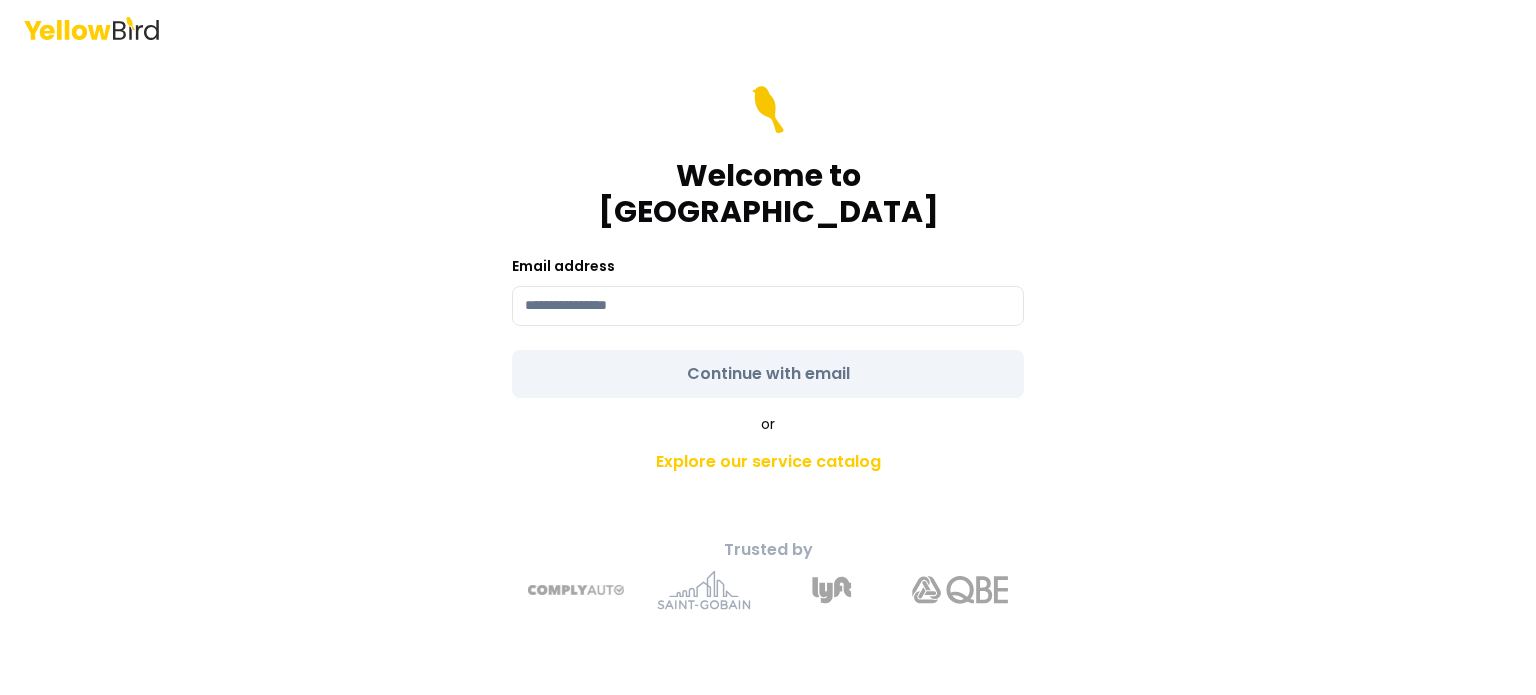 type on "**********" 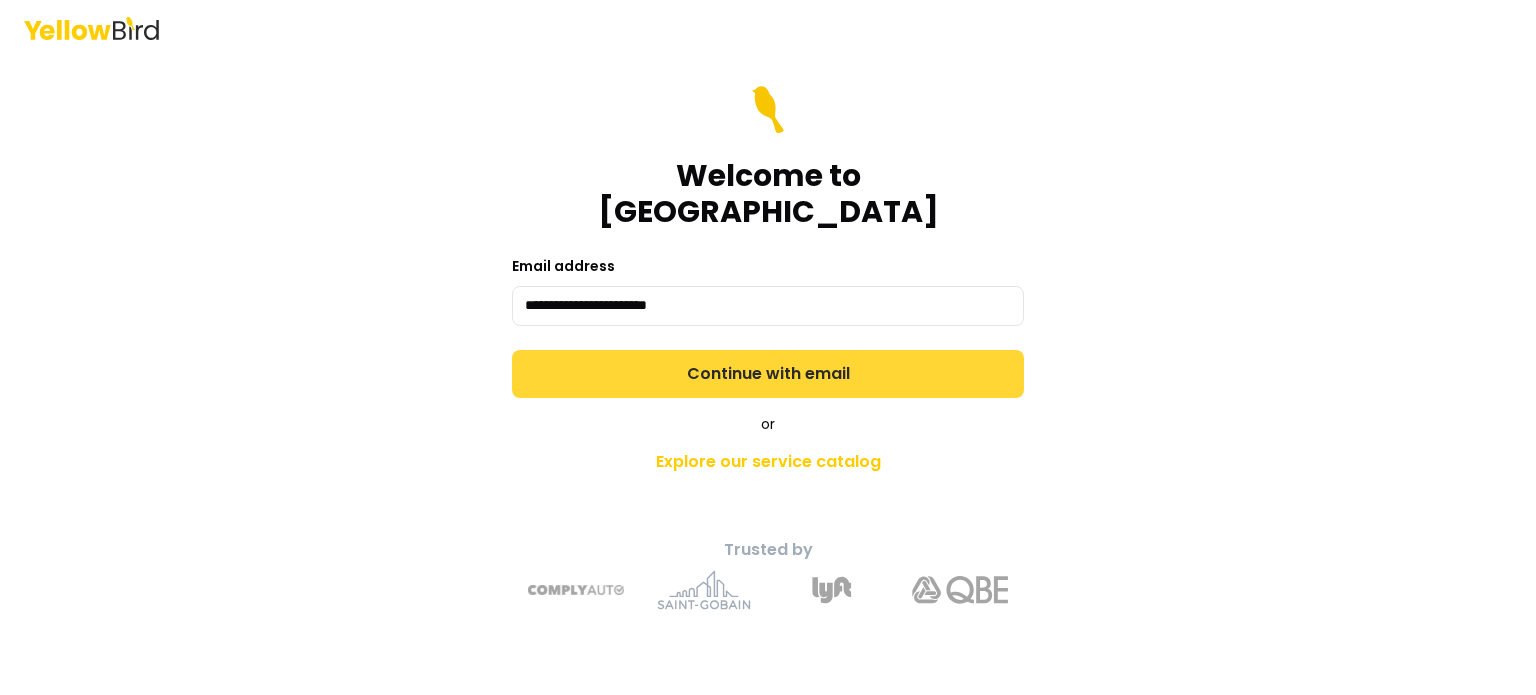click on "Continue with email" at bounding box center (768, 374) 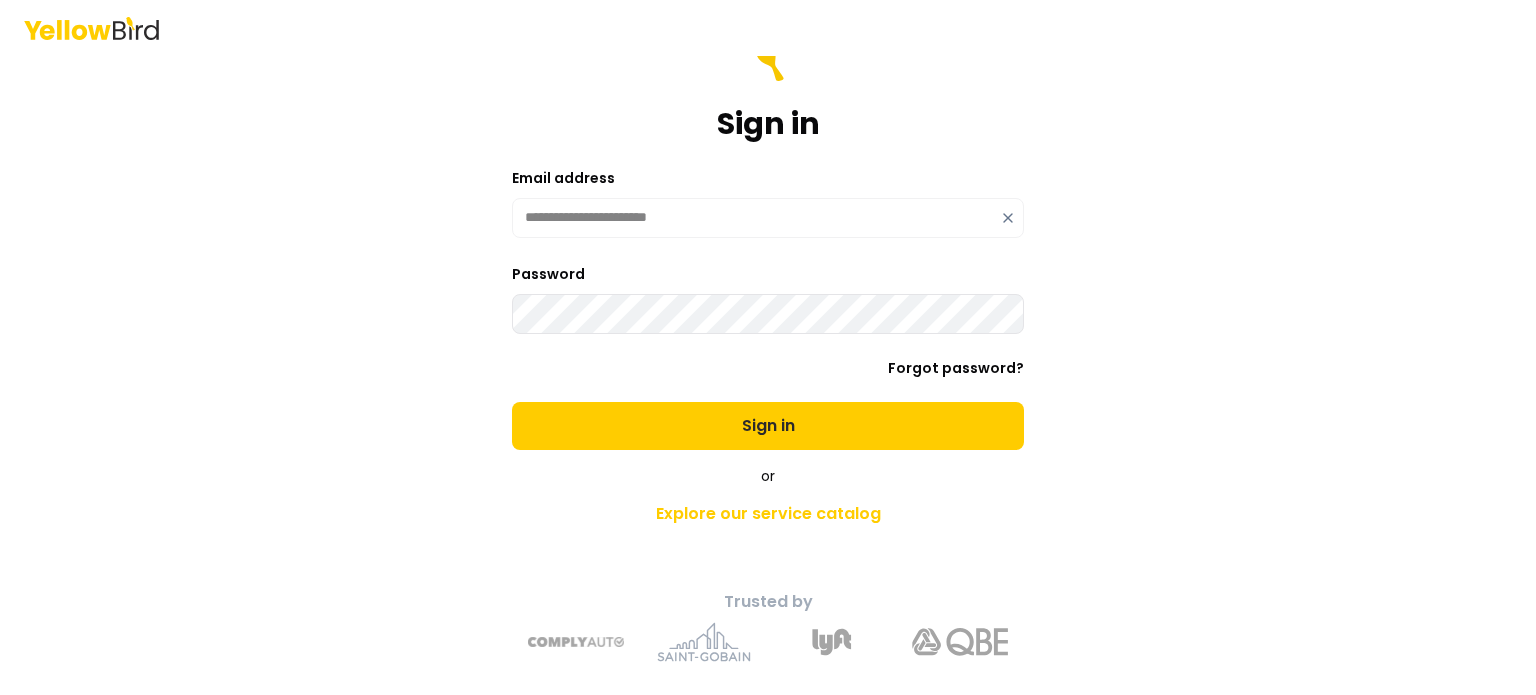click on "Sign in" at bounding box center [768, 426] 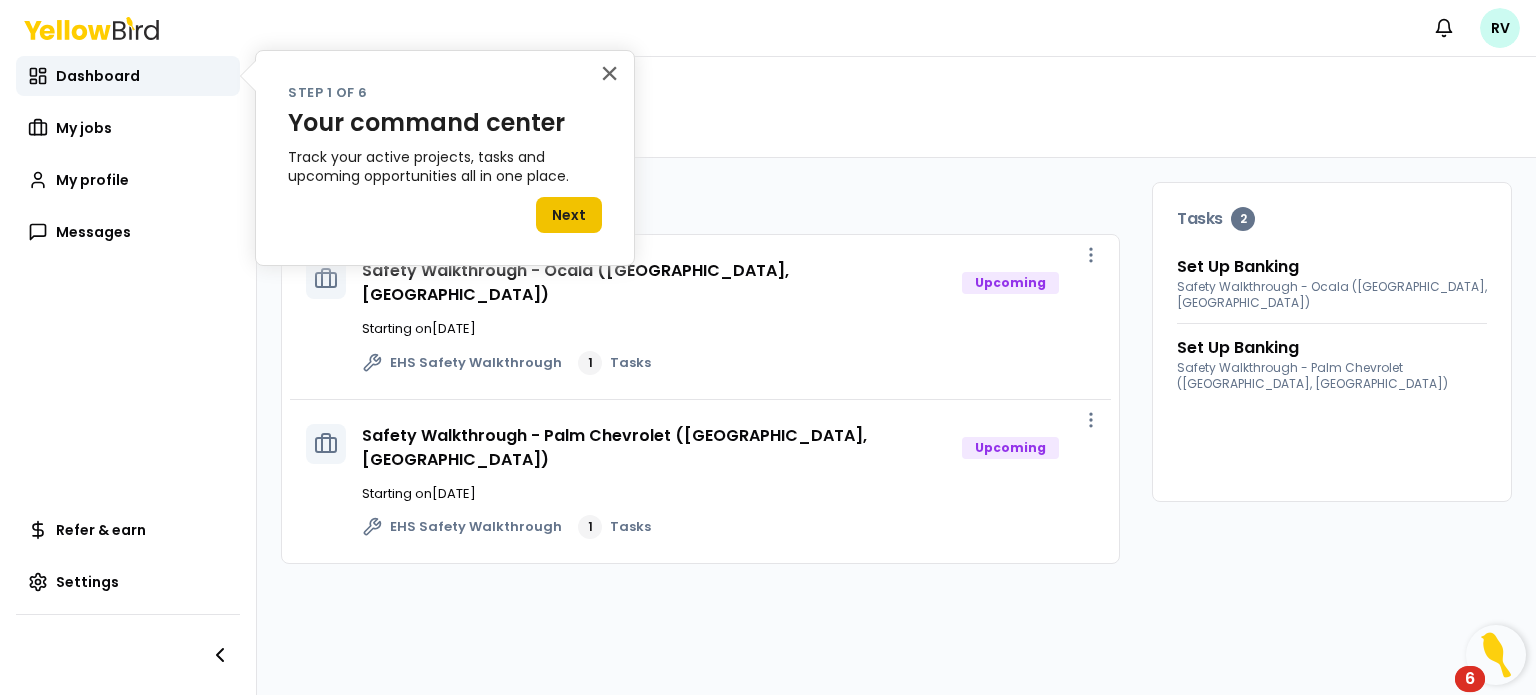 click on "Next" at bounding box center [569, 215] 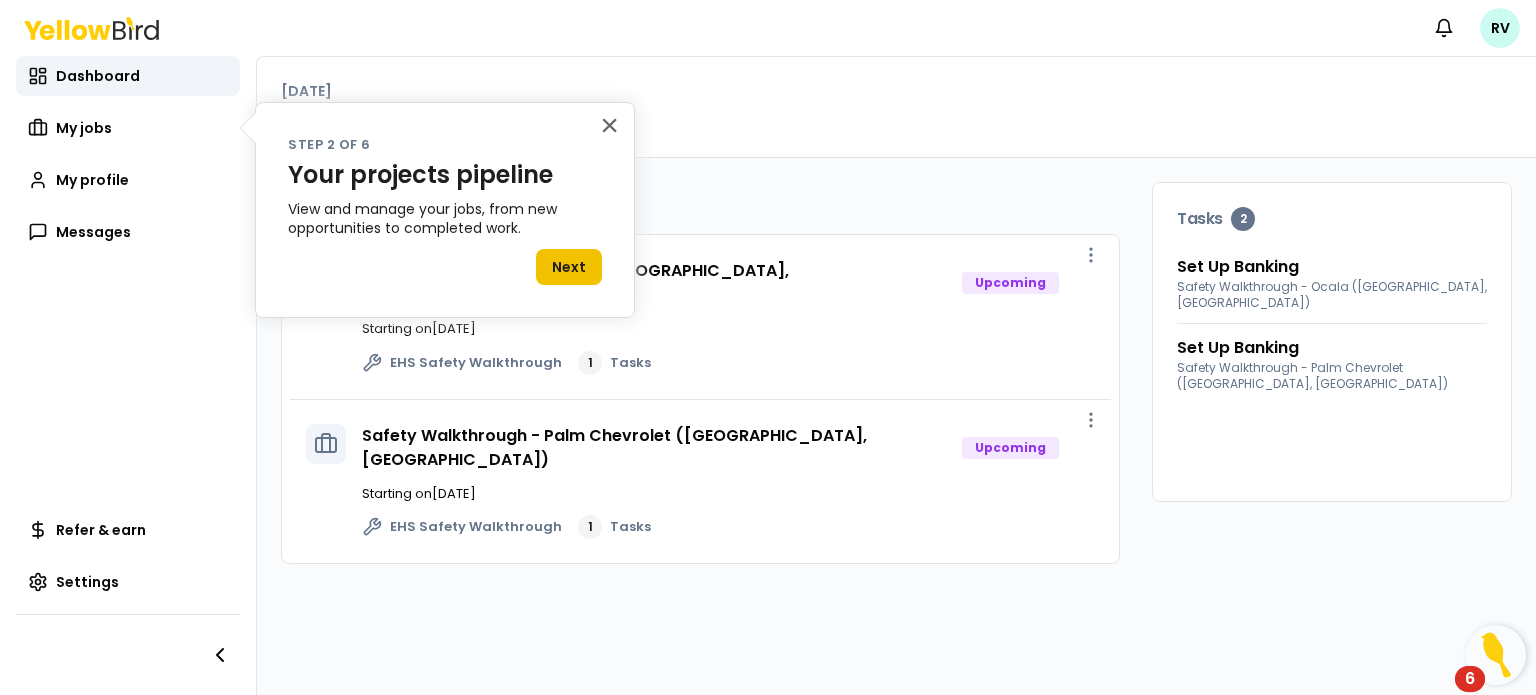 click on "Next" at bounding box center [569, 267] 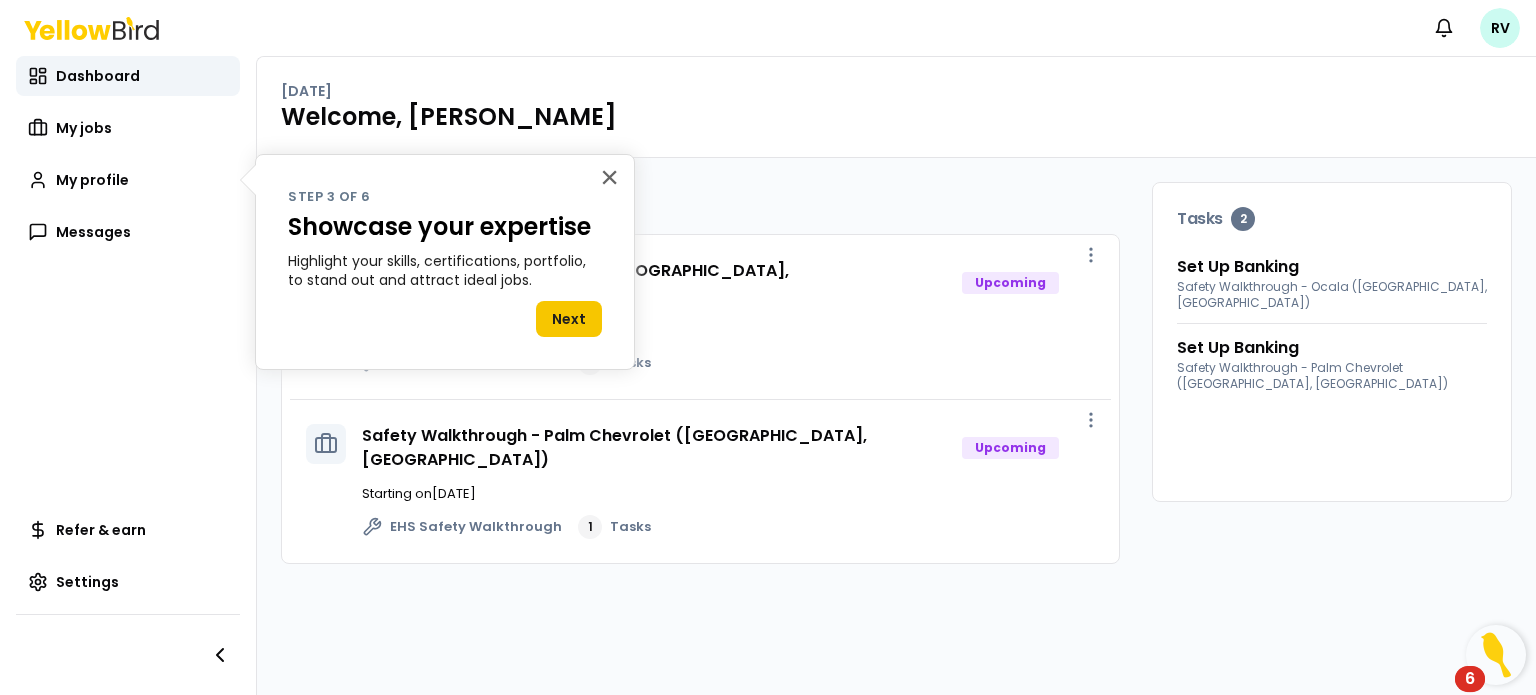 click on "× Step 3 of 6 Showcase your expertise Highlight your skills, certifications, portfolio, to stand out and attract ideal jobs. Next" at bounding box center [445, 262] 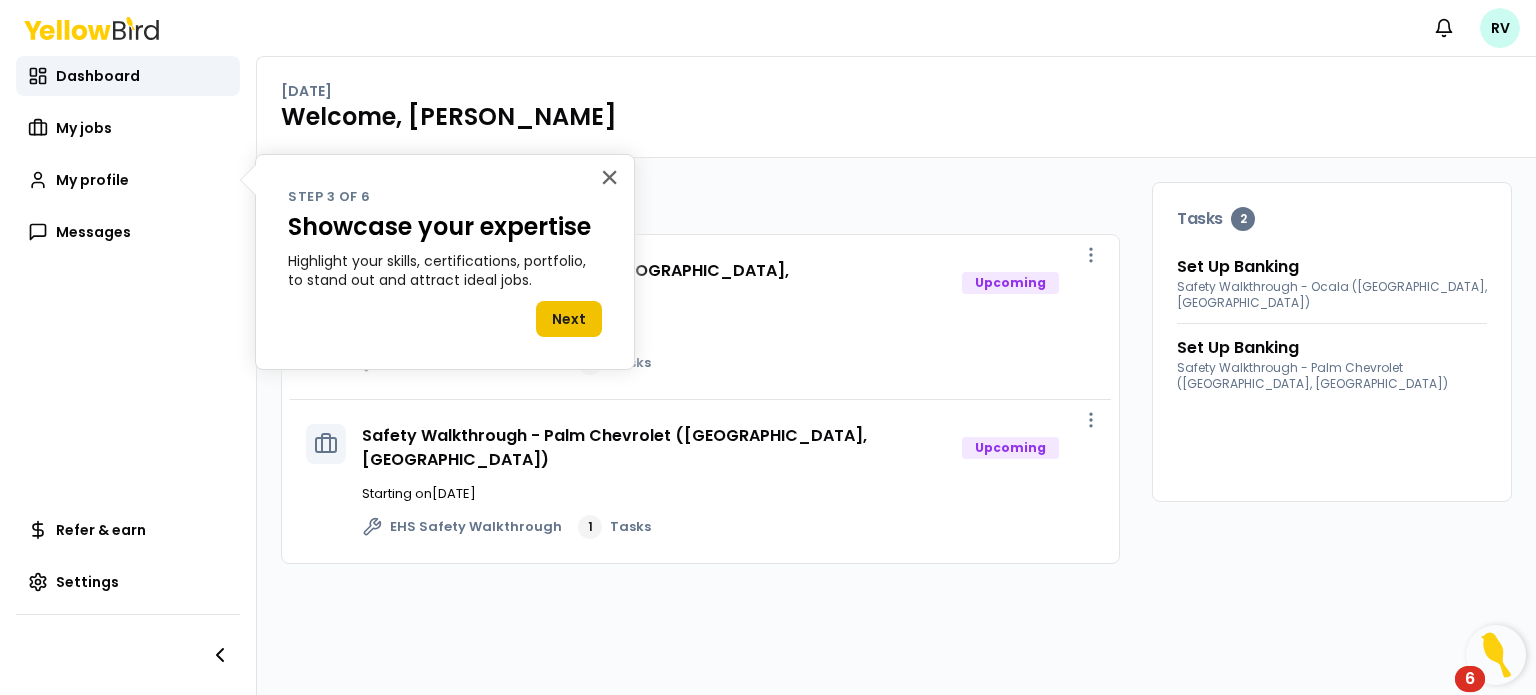 click on "Next" at bounding box center (569, 319) 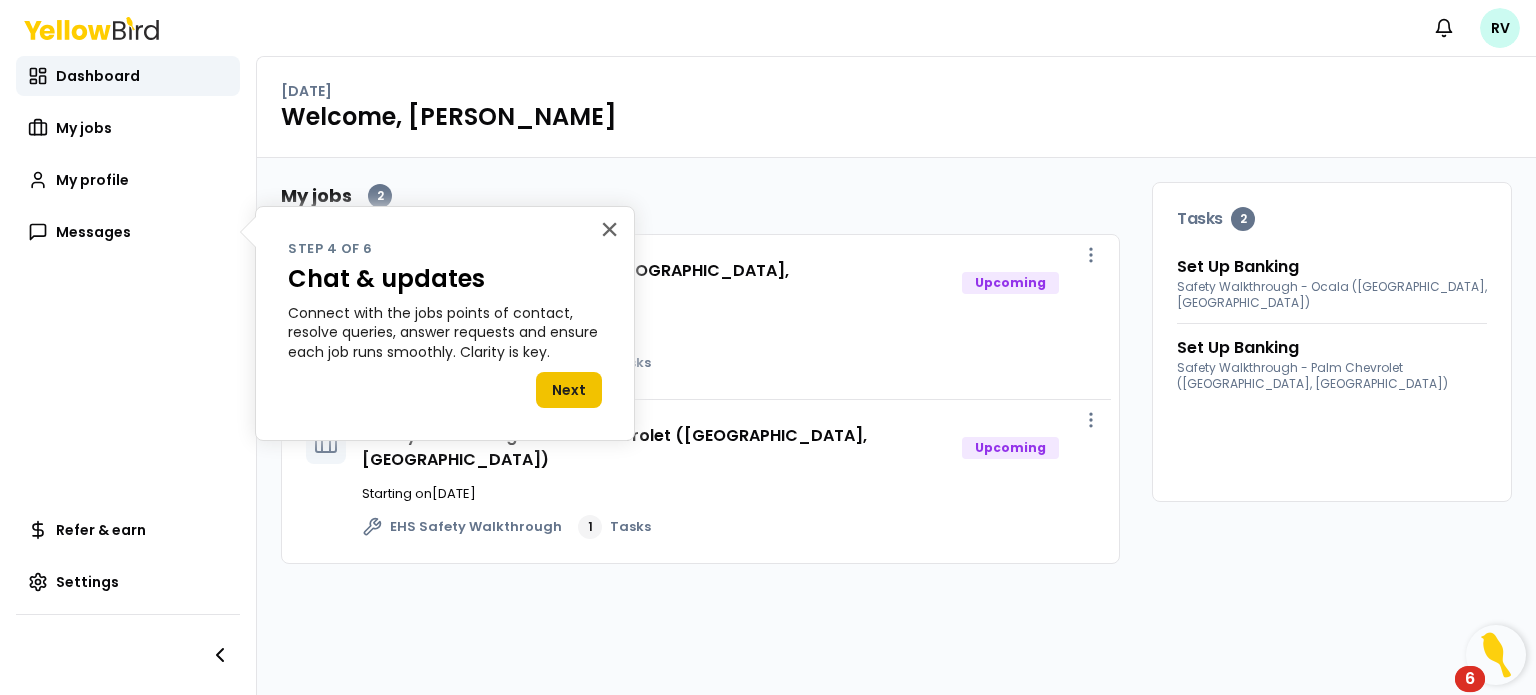 click on "Next" at bounding box center (569, 390) 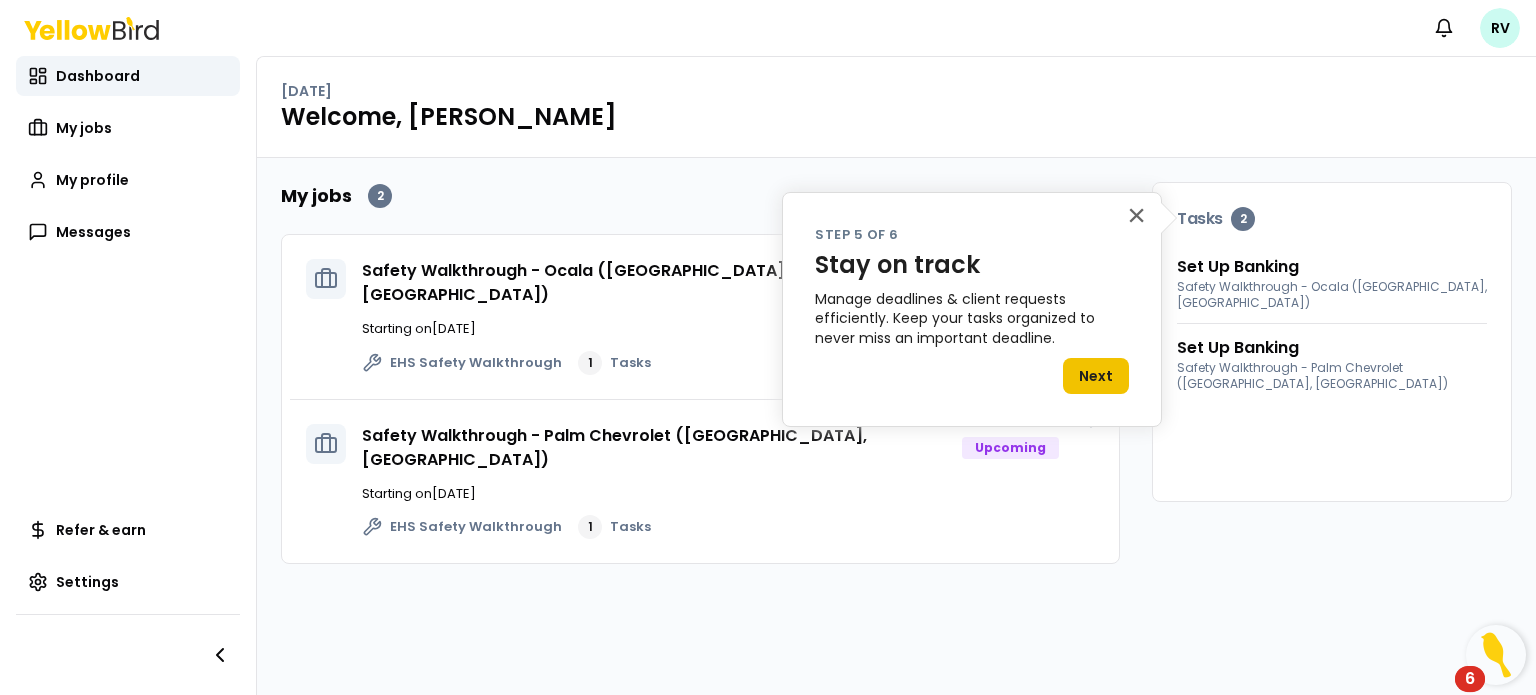 click on "Next" at bounding box center (1096, 376) 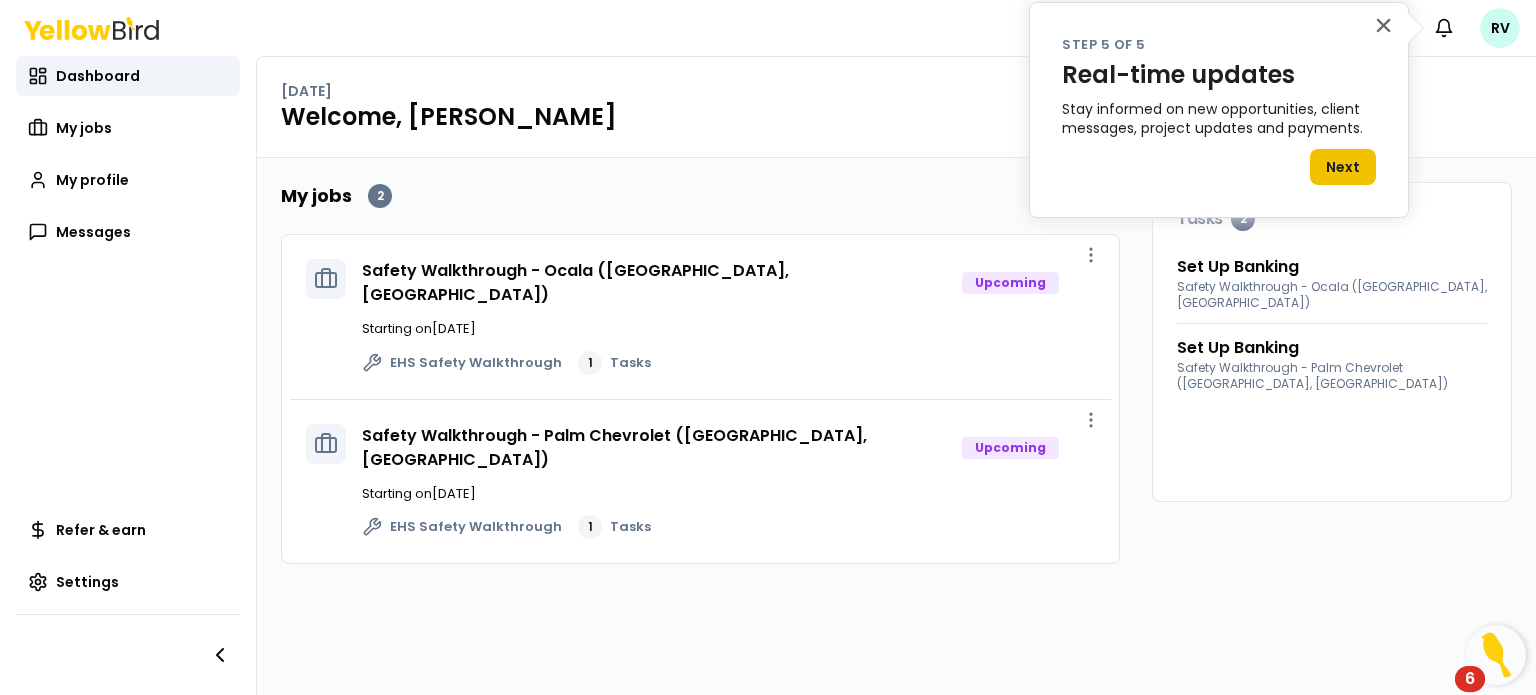 click on "Next" at bounding box center [1343, 167] 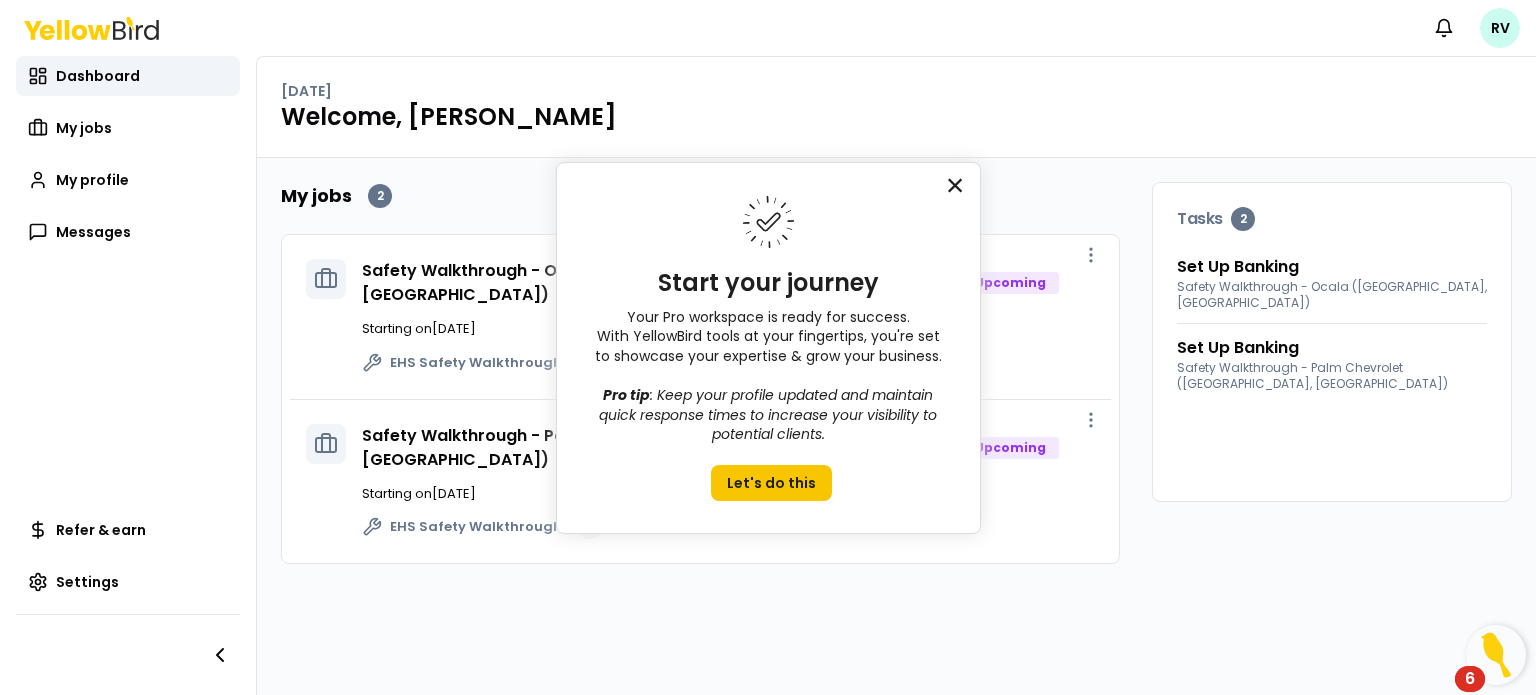 click on "×" at bounding box center (955, 185) 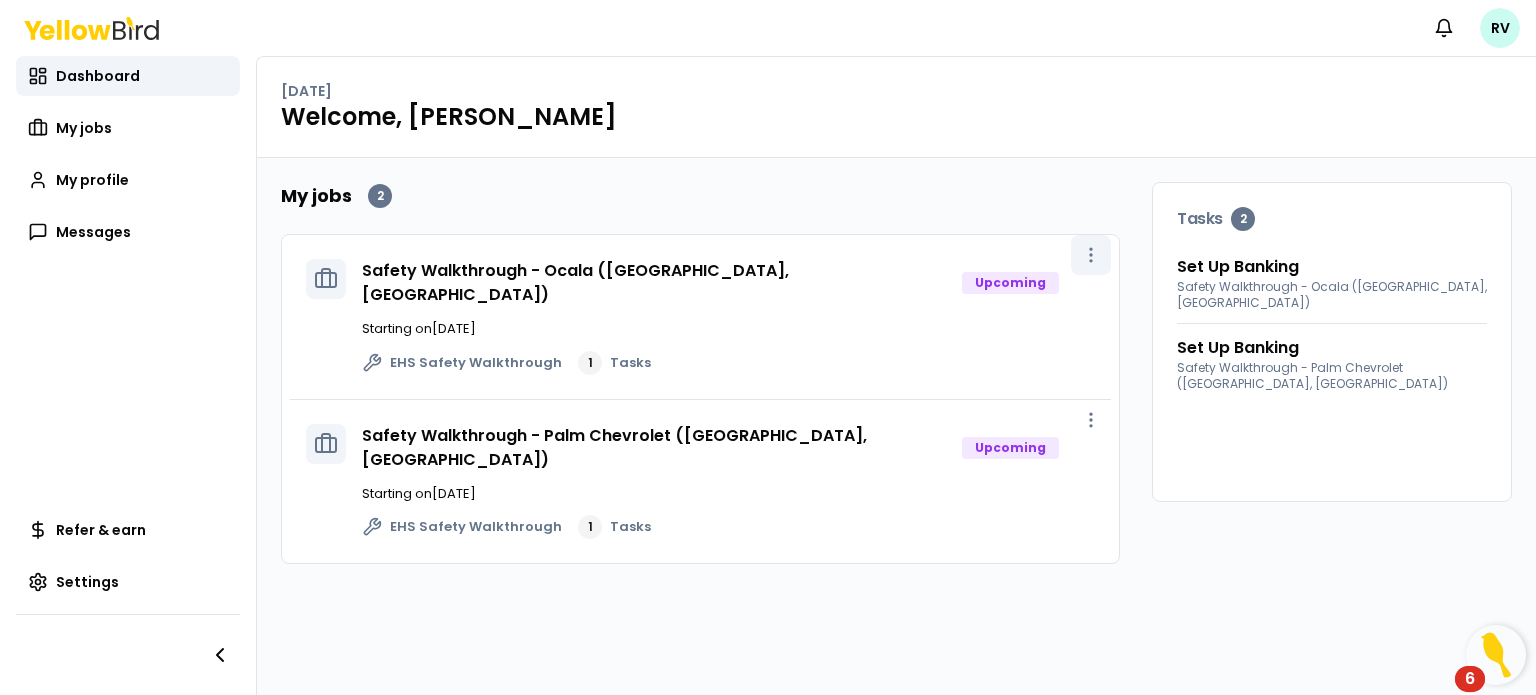 click 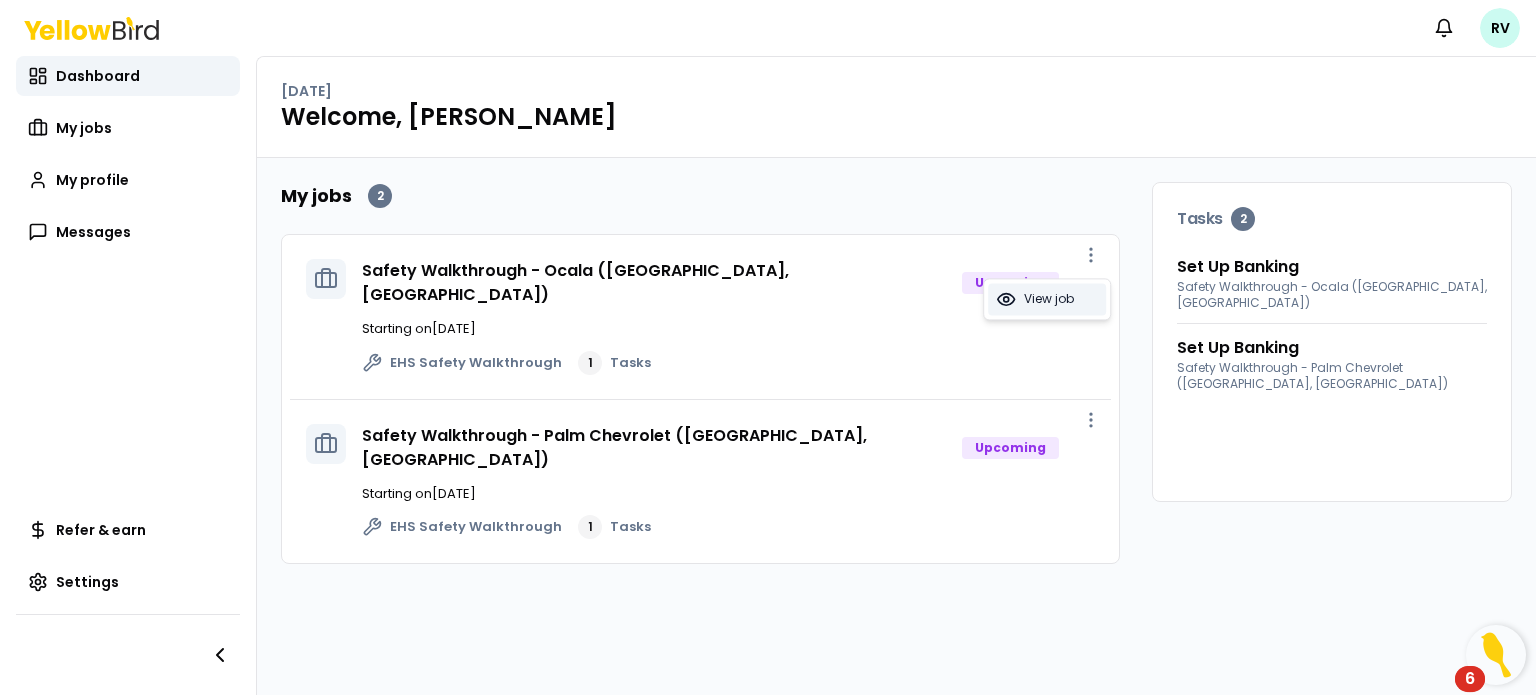 click on "View job" at bounding box center [1049, 299] 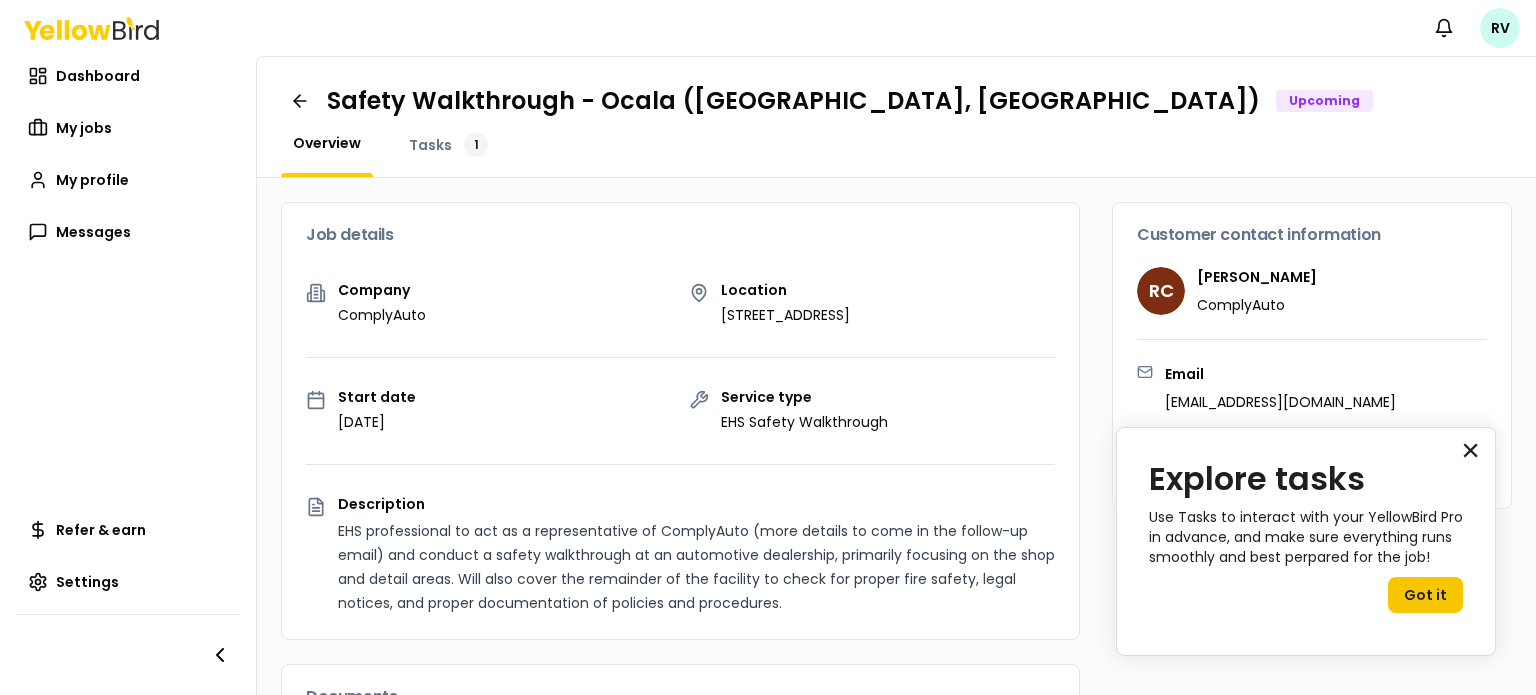 click on "×" at bounding box center [1470, 450] 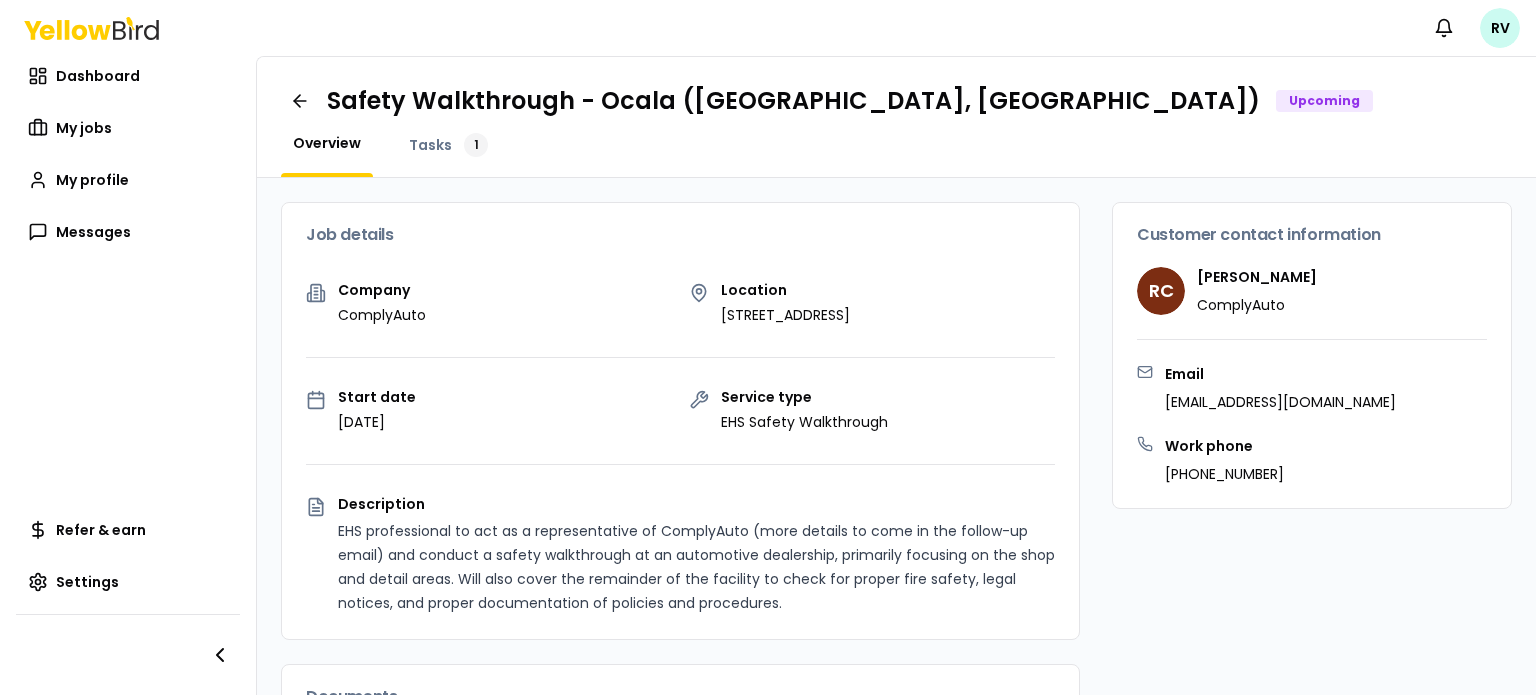 click on "Customer contact information RC Ronnie Carr ComplyAuto Email complyautojobs@goyellowbird.com Work phone 352-877-0051" at bounding box center (1312, 631) 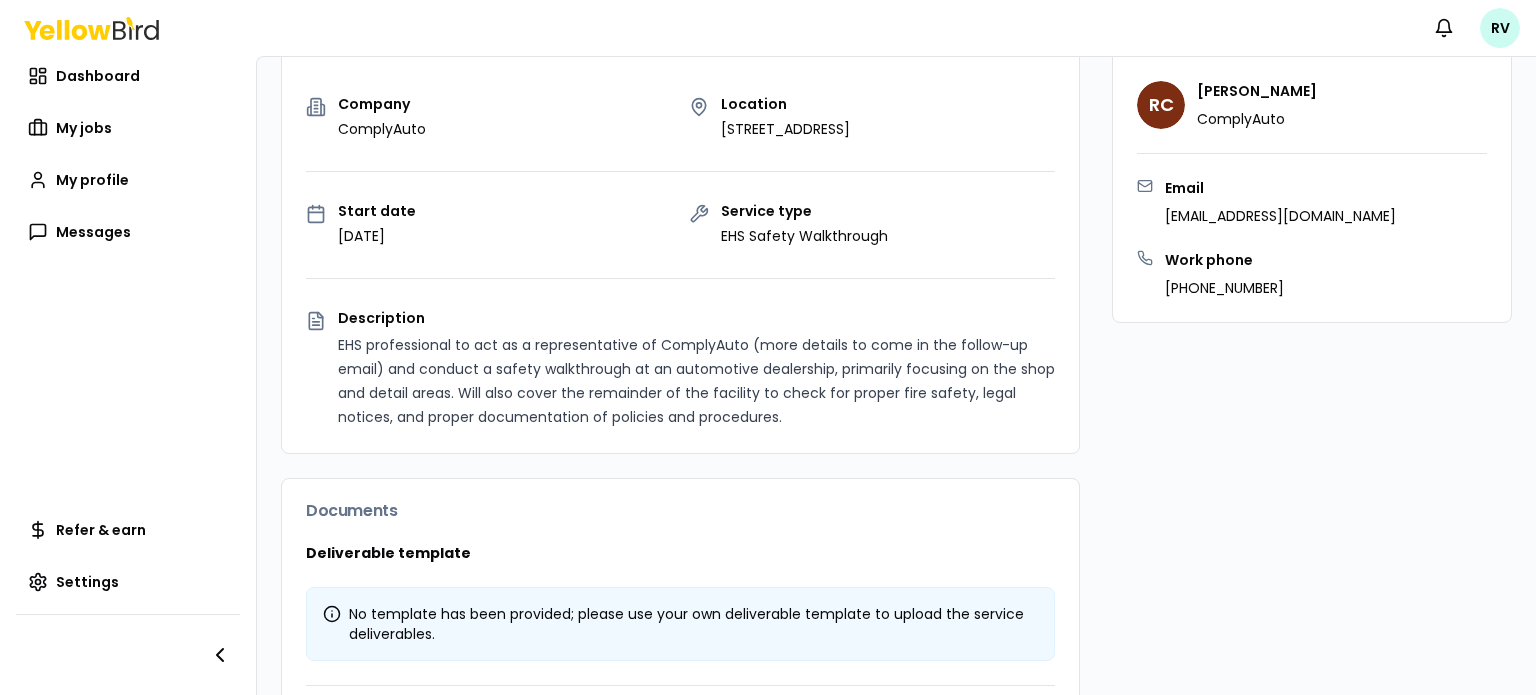 scroll, scrollTop: 0, scrollLeft: 0, axis: both 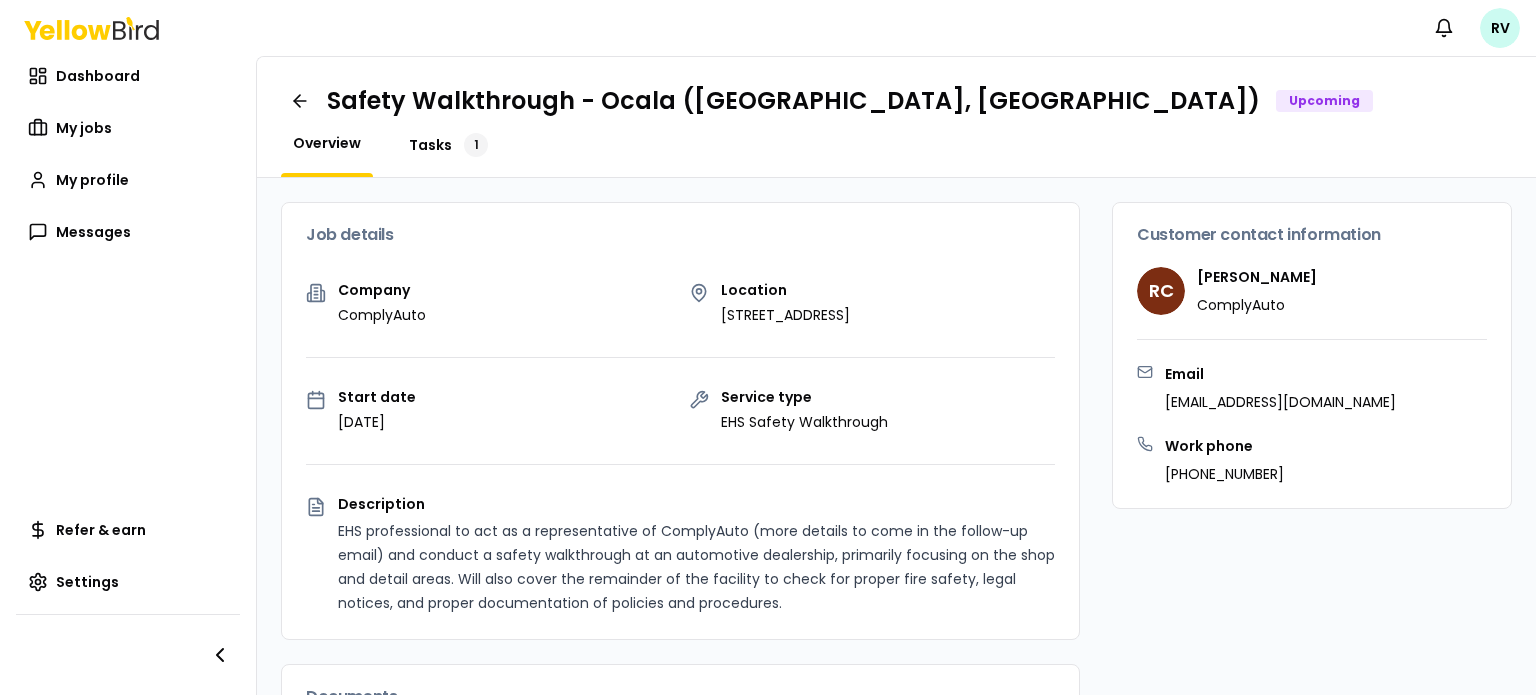 click on "Tasks" at bounding box center [430, 145] 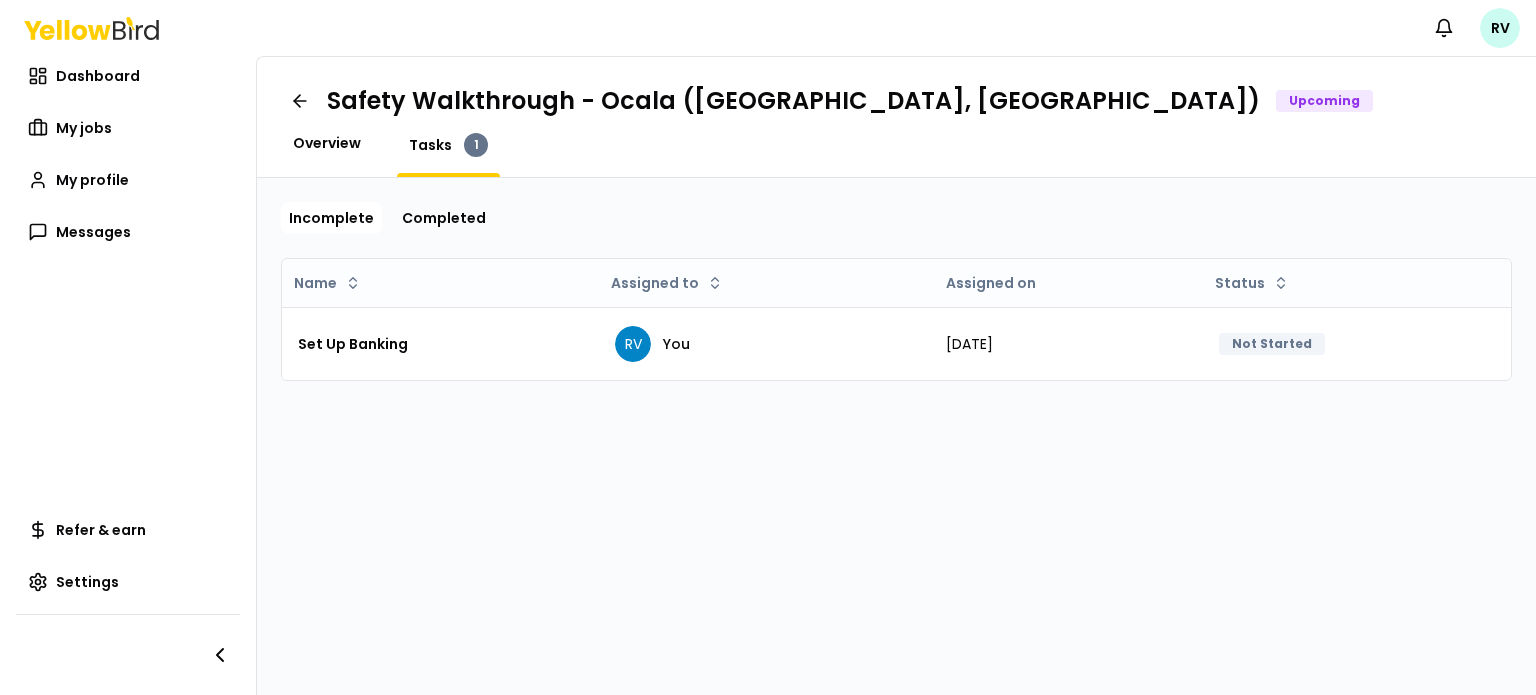 click on "Overview" at bounding box center (327, 143) 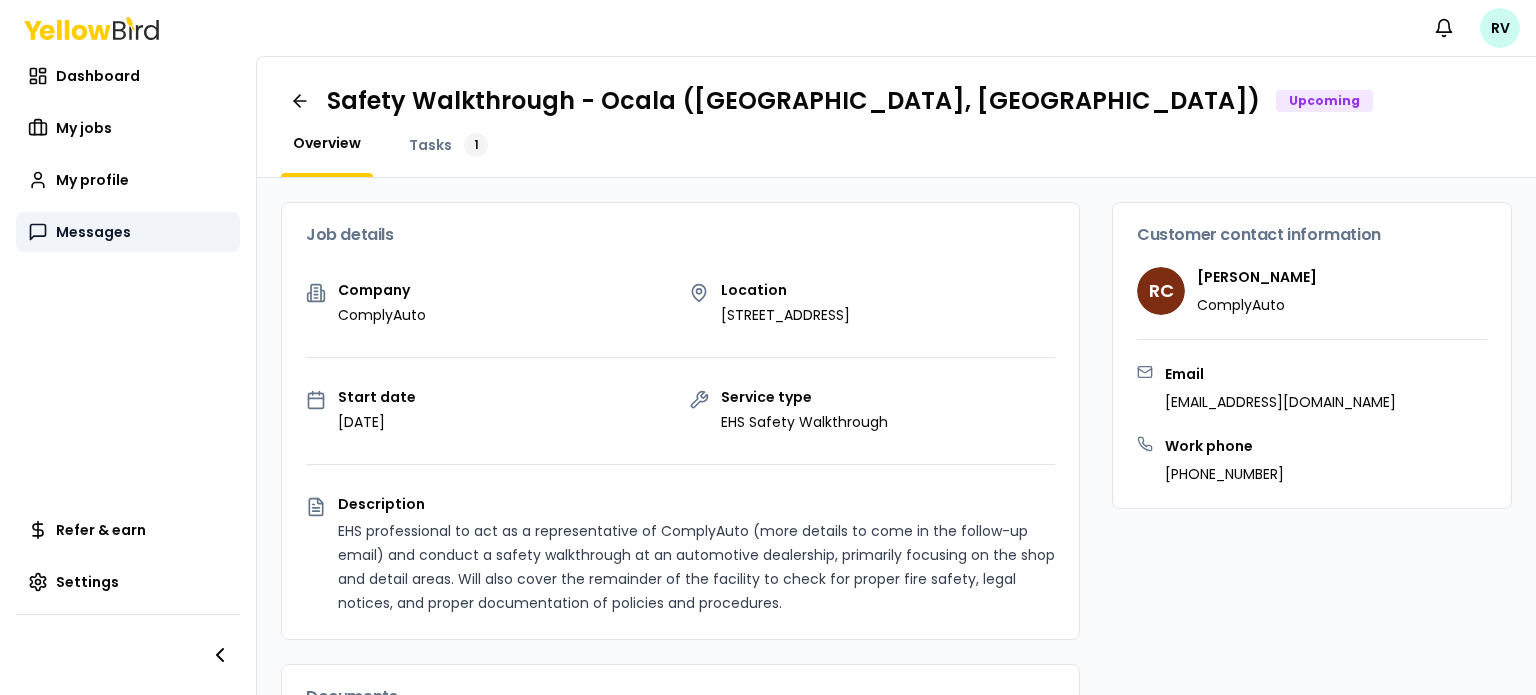 click on "Messages" at bounding box center [93, 232] 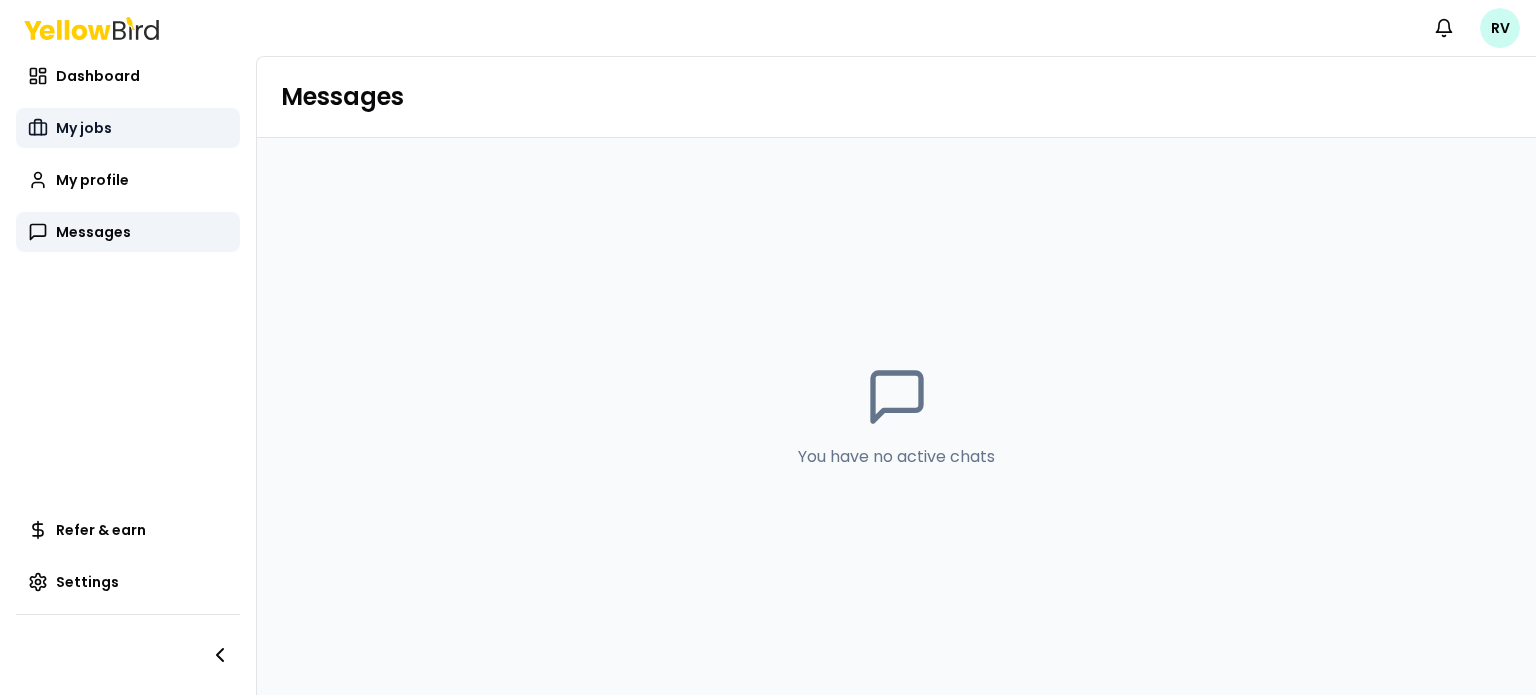 click on "My jobs" at bounding box center [84, 128] 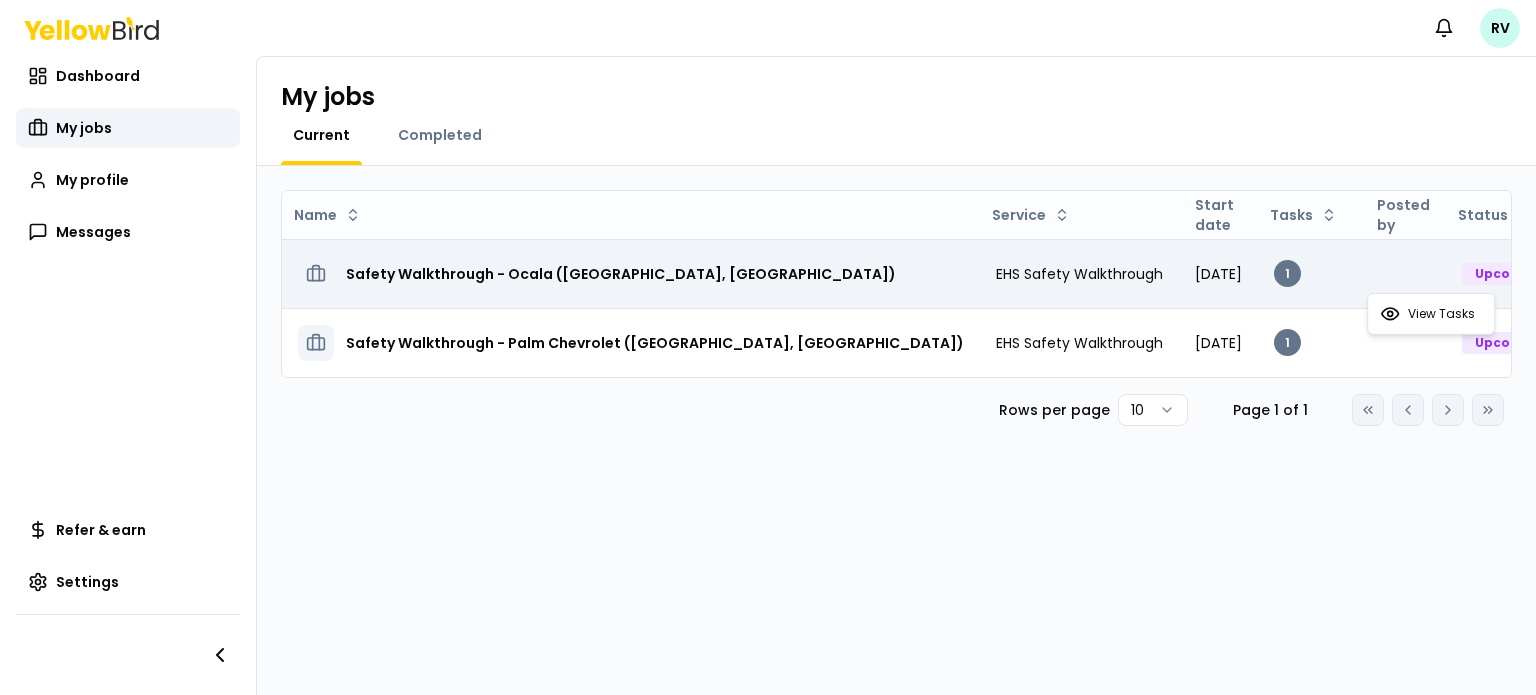 click on "Notifications RV Dashboard My jobs My profile Messages Refer & earn Settings My jobs Current Completed Name Service Start date Tasks Posted by Status Safety Walkthrough - Ocala (Ocala, FL) EHS Safety Walkthrough July 22, 2025 1 Upcoming Open menu Safety Walkthrough - Palm Chevrolet (Ocala, FL) EHS Safety Walkthrough August 07, 2025 1 Upcoming Open menu Rows per page 10 Page 1 of 1 Go to first page Go to previous page Go to next page Go to last page
View Tasks" at bounding box center [768, 347] 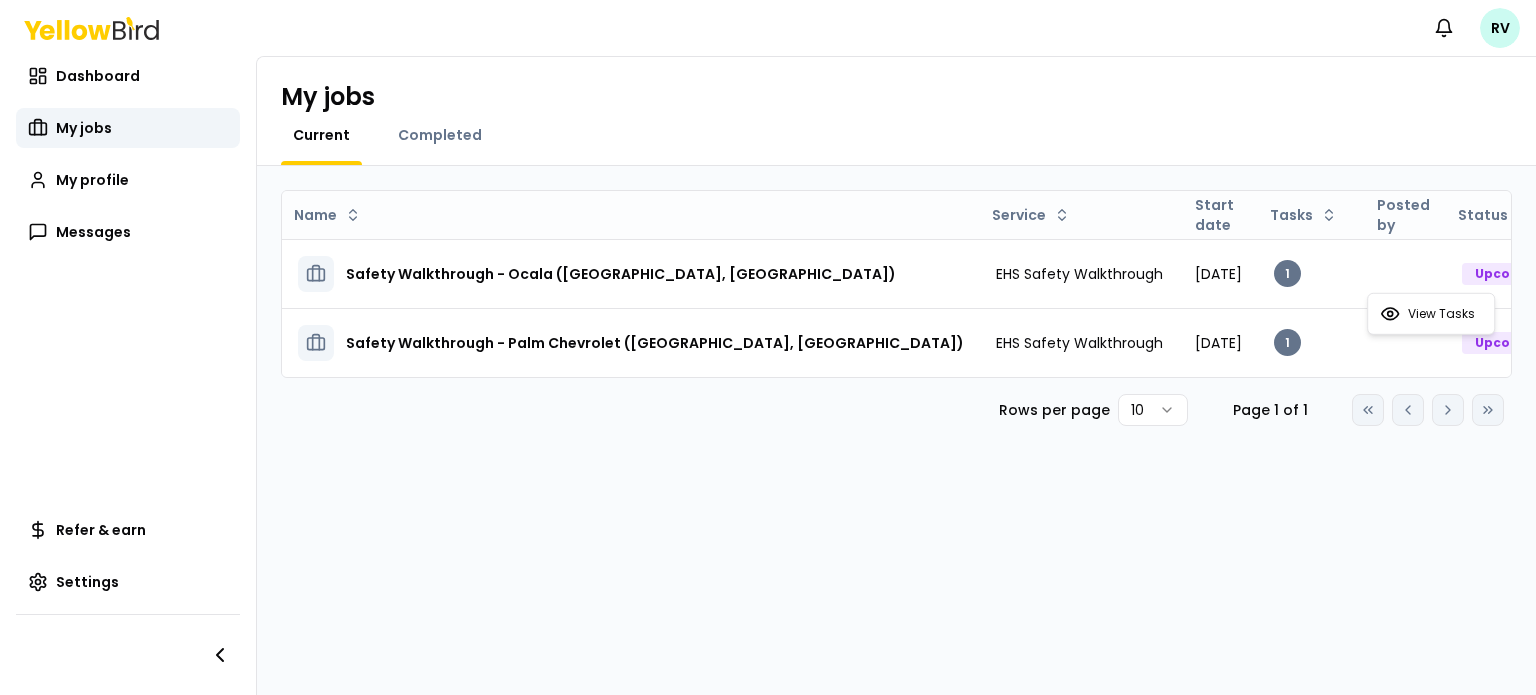 click on "Notifications RV Dashboard My jobs My profile Messages Refer & earn Settings My jobs Current Completed Name Service Start date Tasks Posted by Status Safety Walkthrough - Ocala (Ocala, FL) EHS Safety Walkthrough July 22, 2025 1 Upcoming Open menu Safety Walkthrough - Palm Chevrolet (Ocala, FL) EHS Safety Walkthrough August 07, 2025 1 Upcoming Open menu Rows per page 10 Page 1 of 1 Go to first page Go to previous page Go to next page Go to last page
View Tasks" at bounding box center [768, 347] 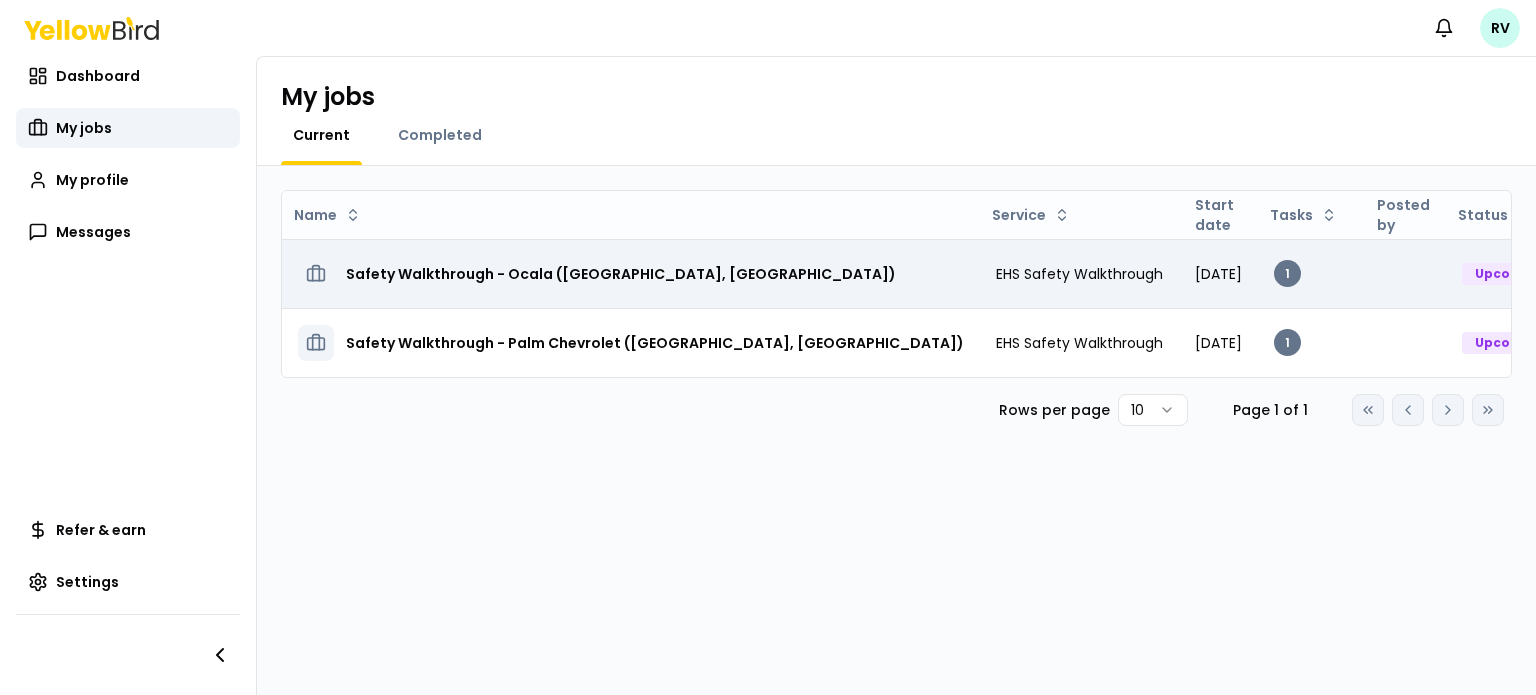 click on "Safety Walkthrough - Ocala (Ocala, FL)" at bounding box center [621, 274] 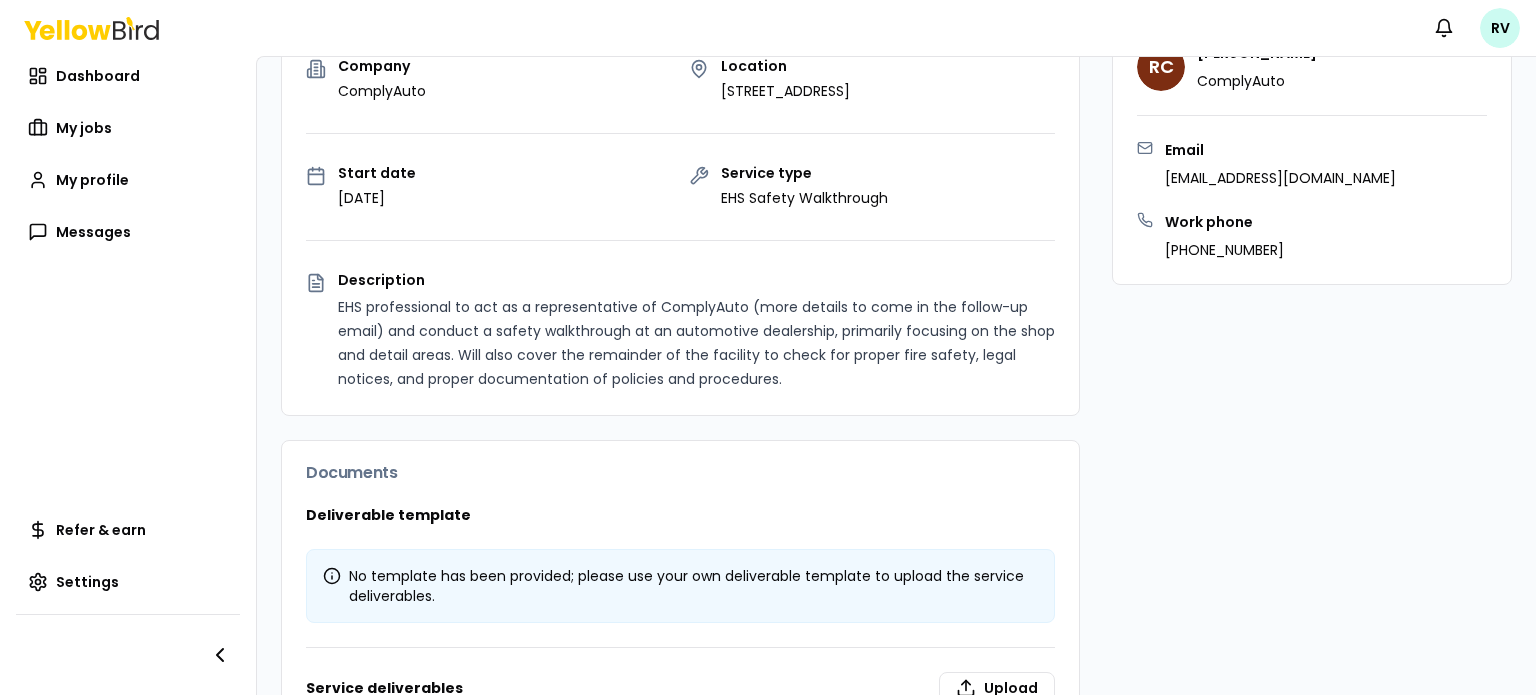 scroll, scrollTop: 188, scrollLeft: 0, axis: vertical 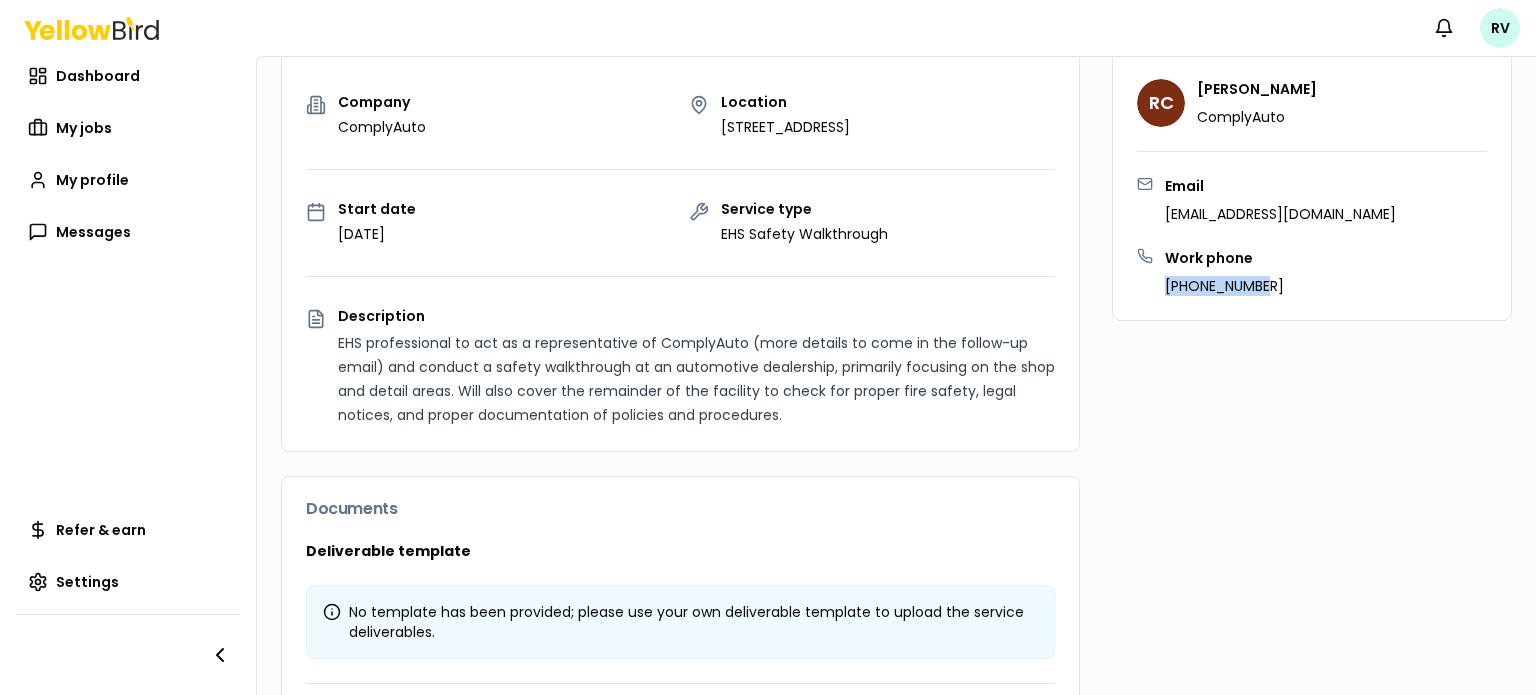 drag, startPoint x: 1256, startPoint y: 283, endPoint x: 1140, endPoint y: 280, distance: 116.03879 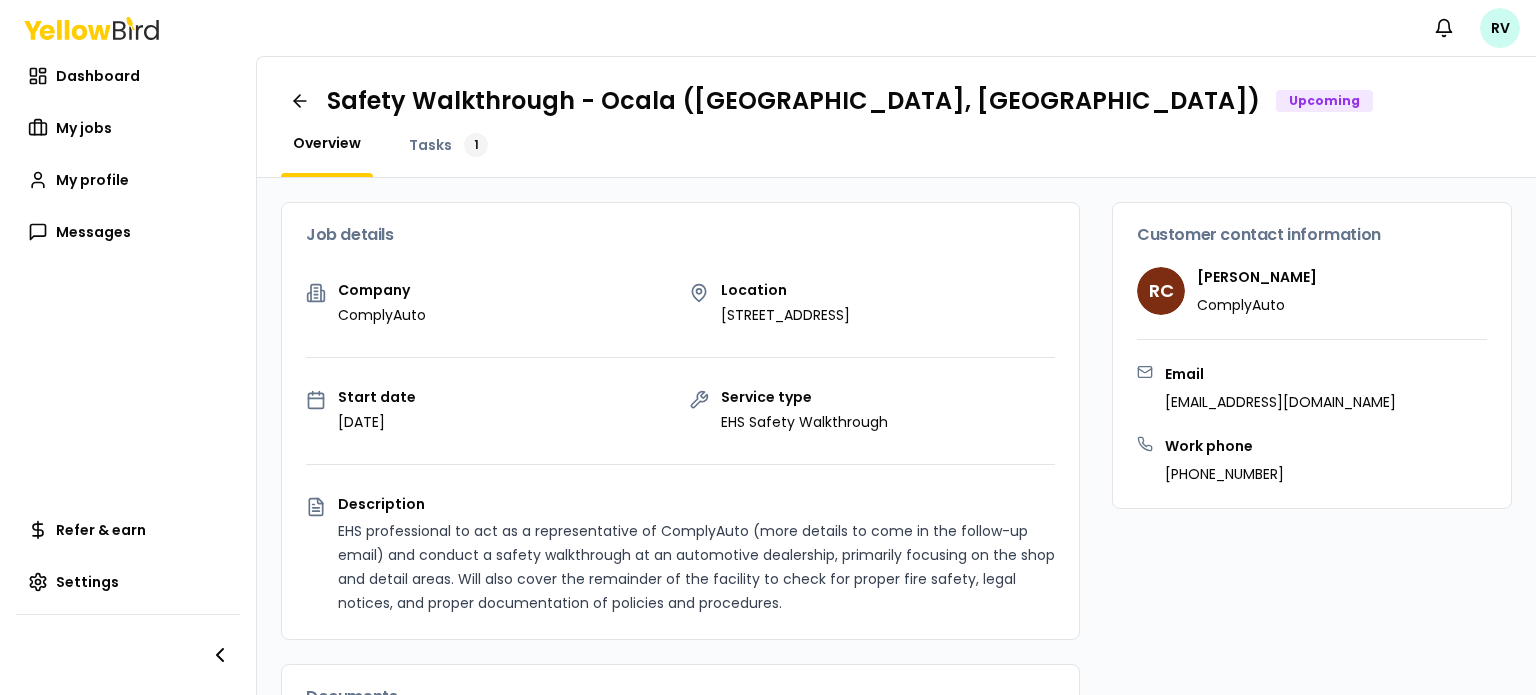 scroll, scrollTop: 0, scrollLeft: 0, axis: both 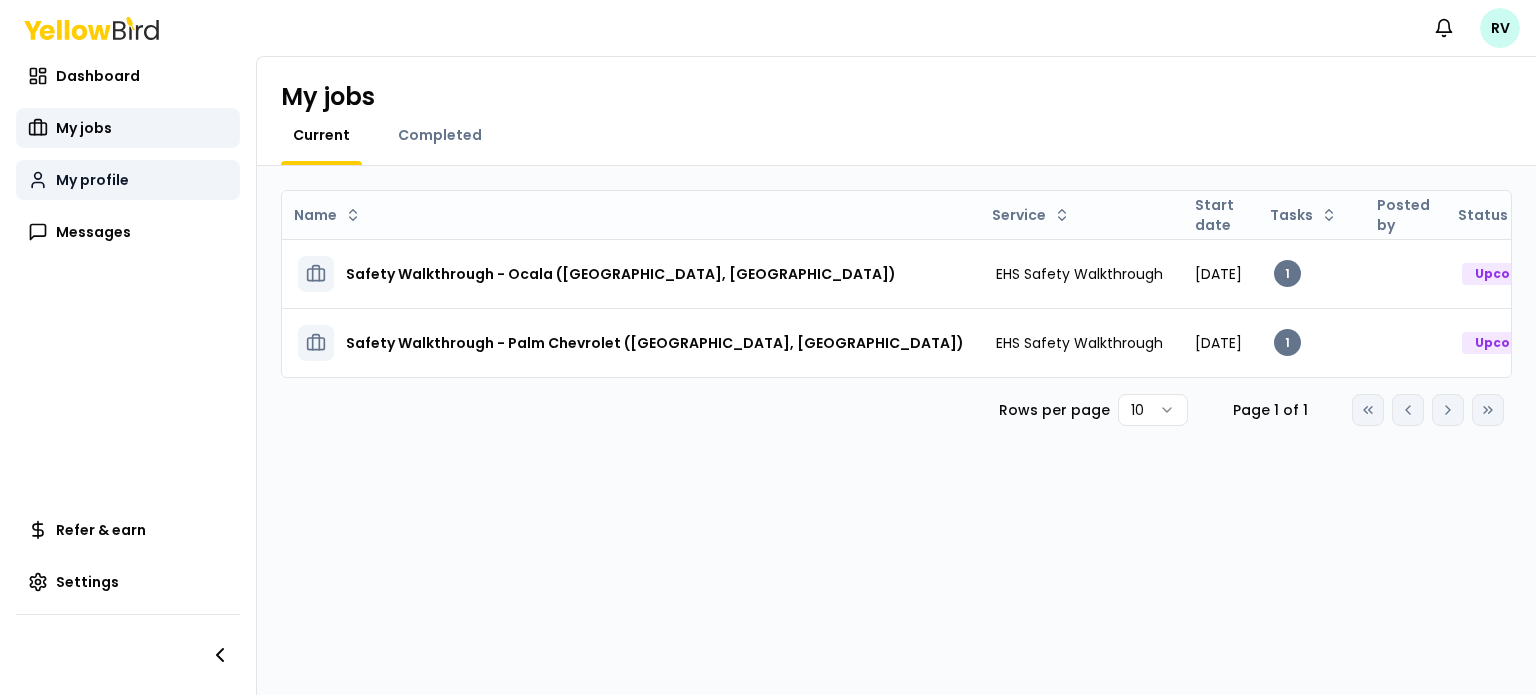 click on "My profile" at bounding box center (92, 180) 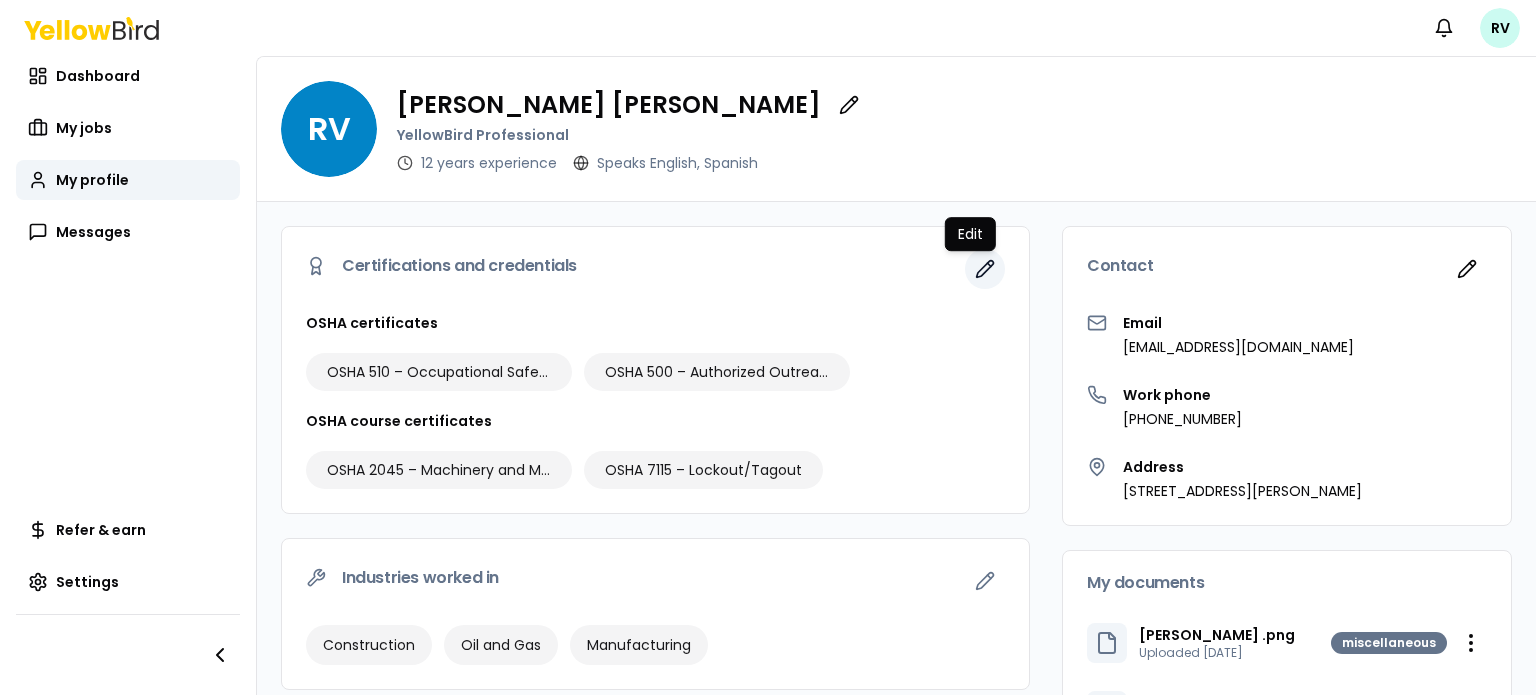 click at bounding box center [985, 269] 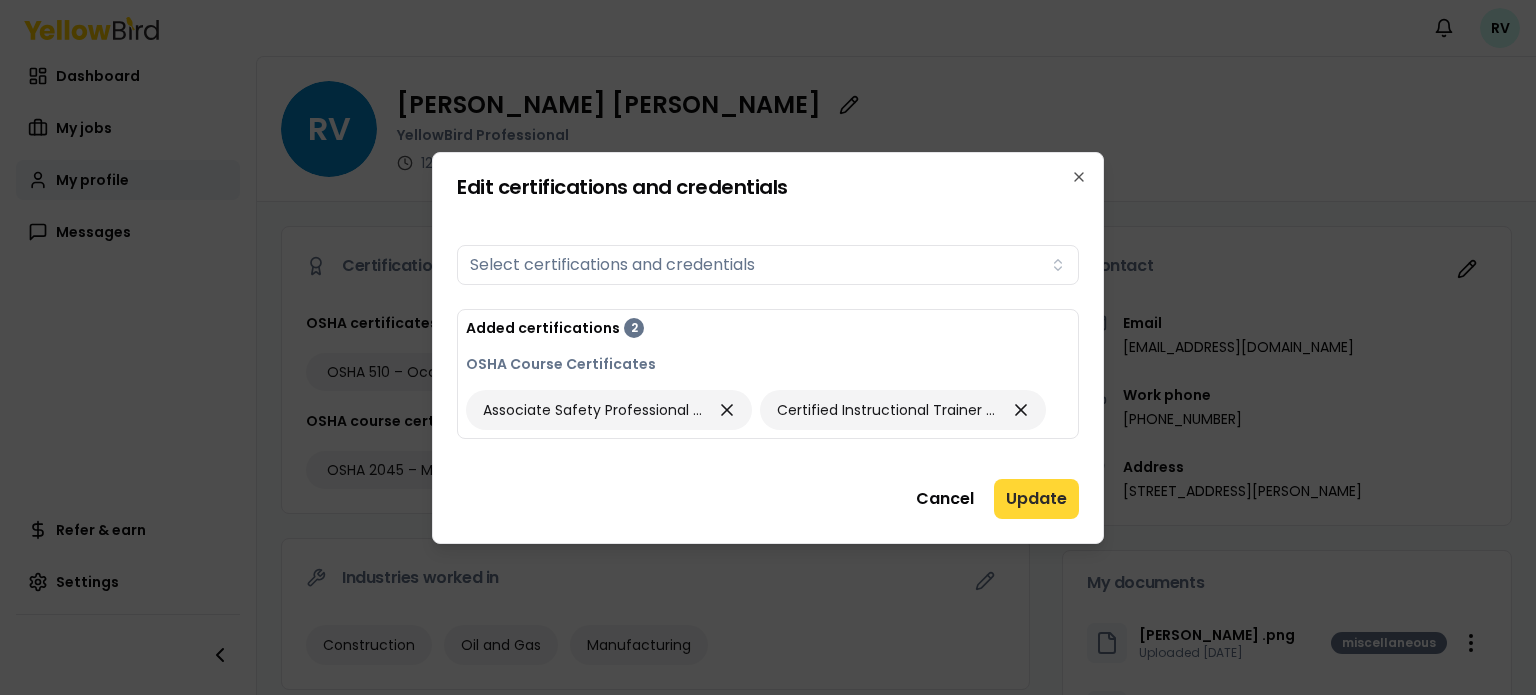 click on "Update" at bounding box center (1036, 499) 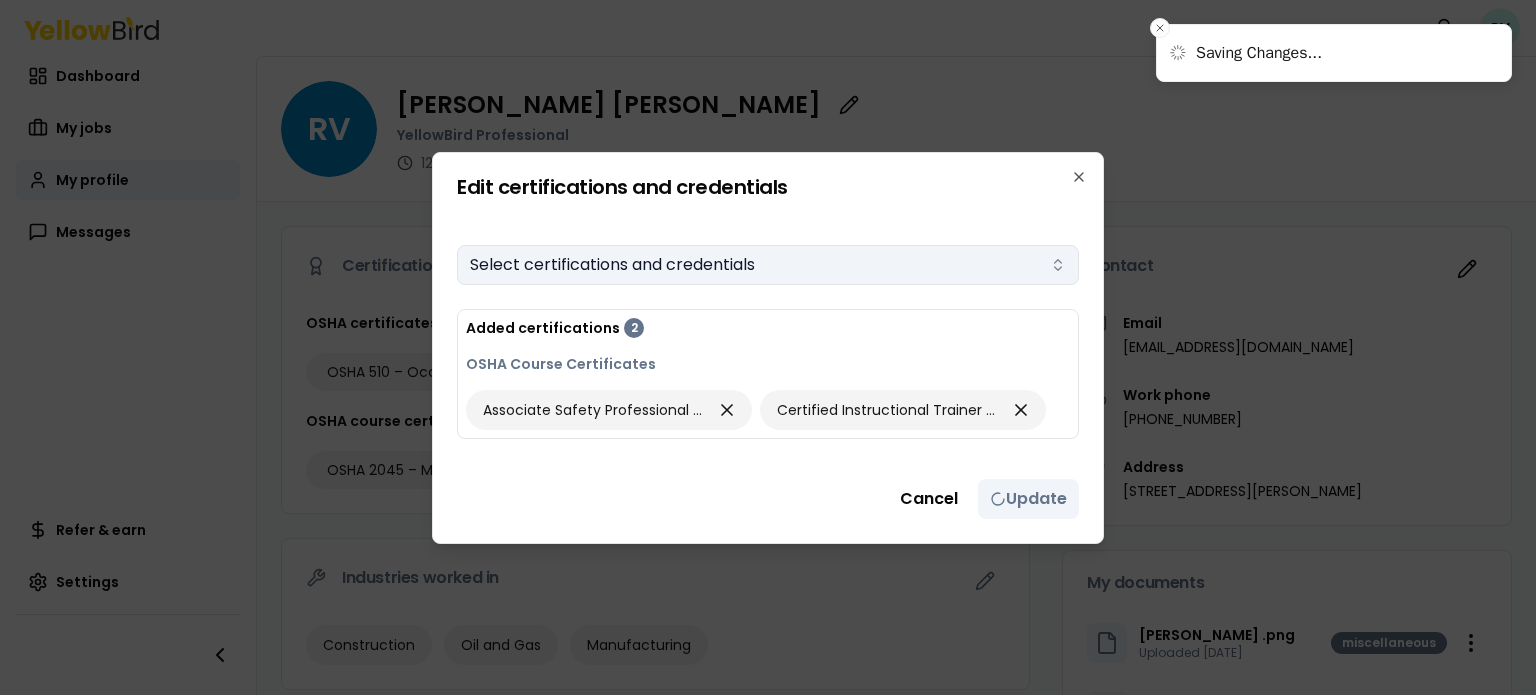 click on "Select certifications and credentials" at bounding box center (768, 265) 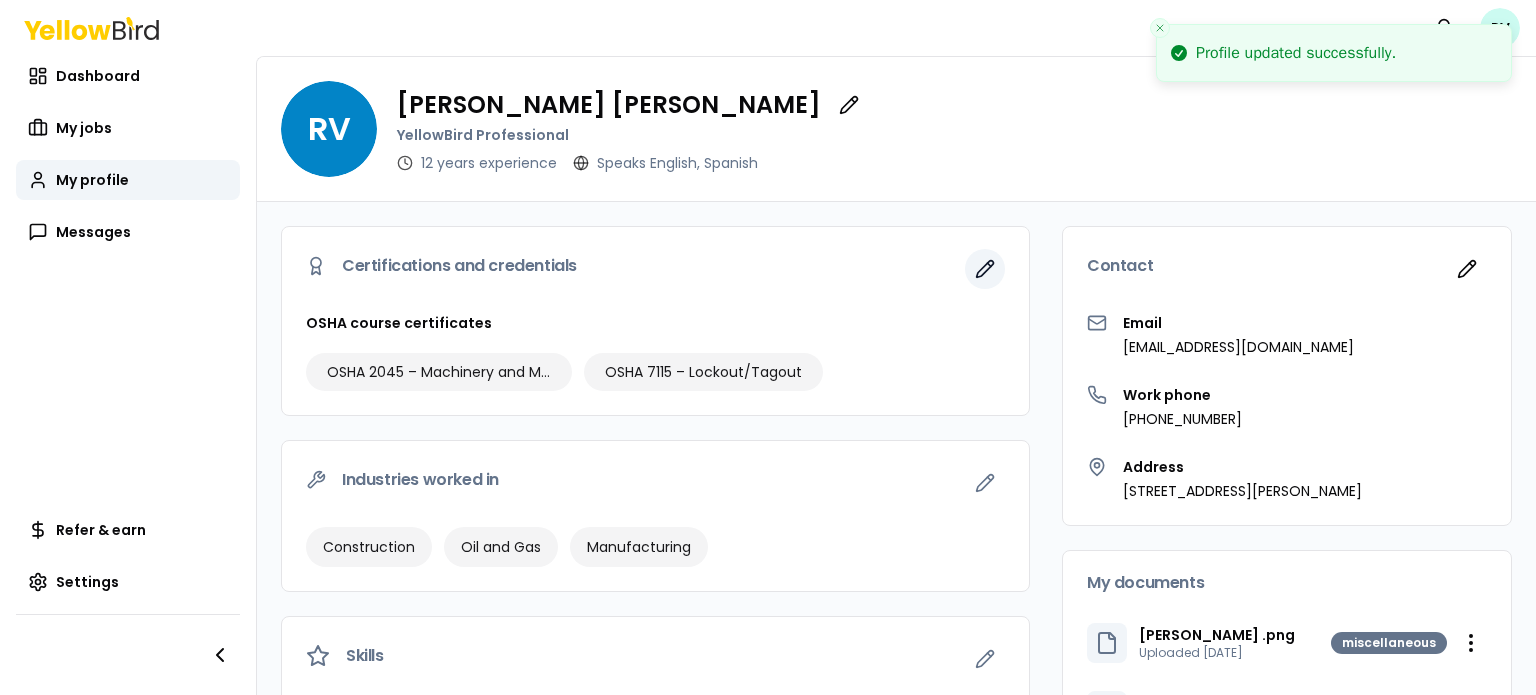 click 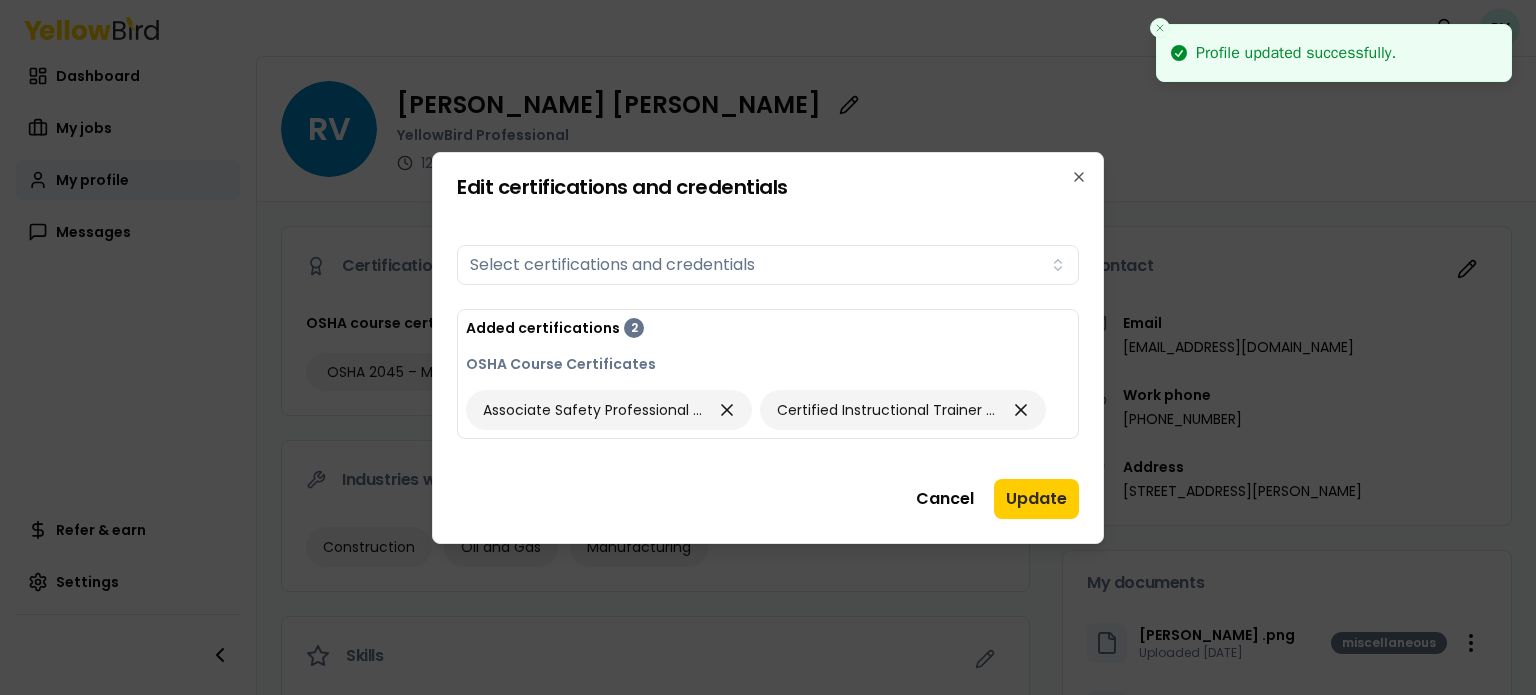 click on "Certifications Select certifications and credentials Added certifications 2 OSHA Course Certificates Associate Safety Professional (ASP) Certified Instructional Trainer (CIT)" at bounding box center [768, 338] 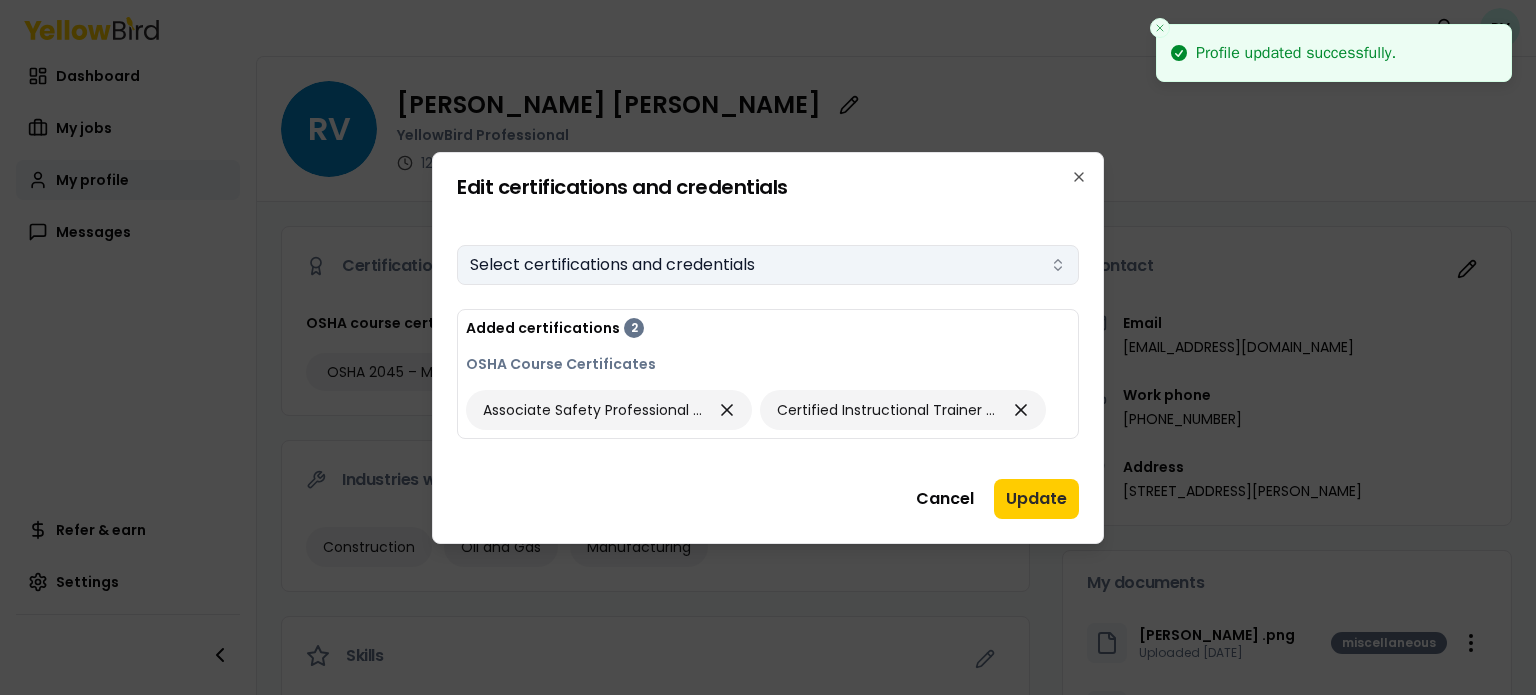 click on "Select certifications and credentials" at bounding box center (768, 265) 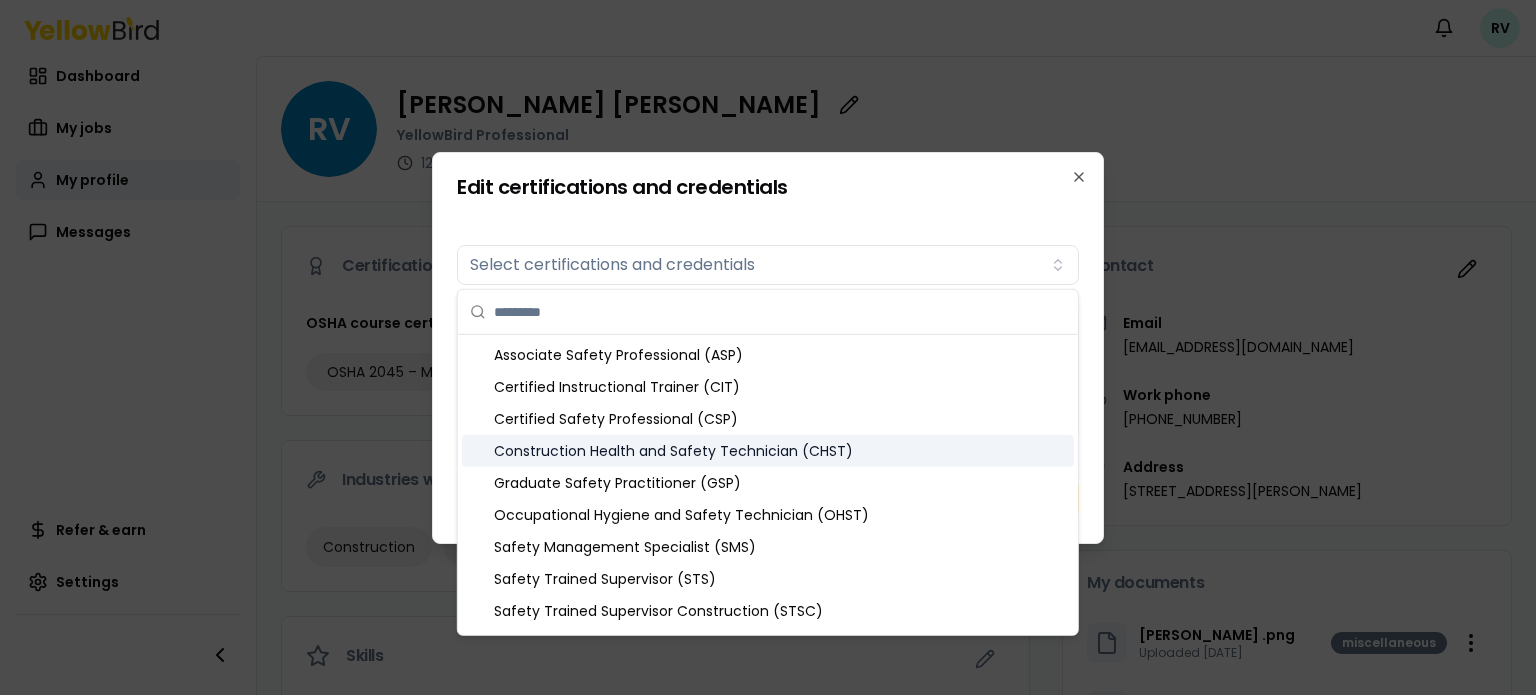 click on "Construction Health and Safety Technician (CHST)" at bounding box center [768, 451] 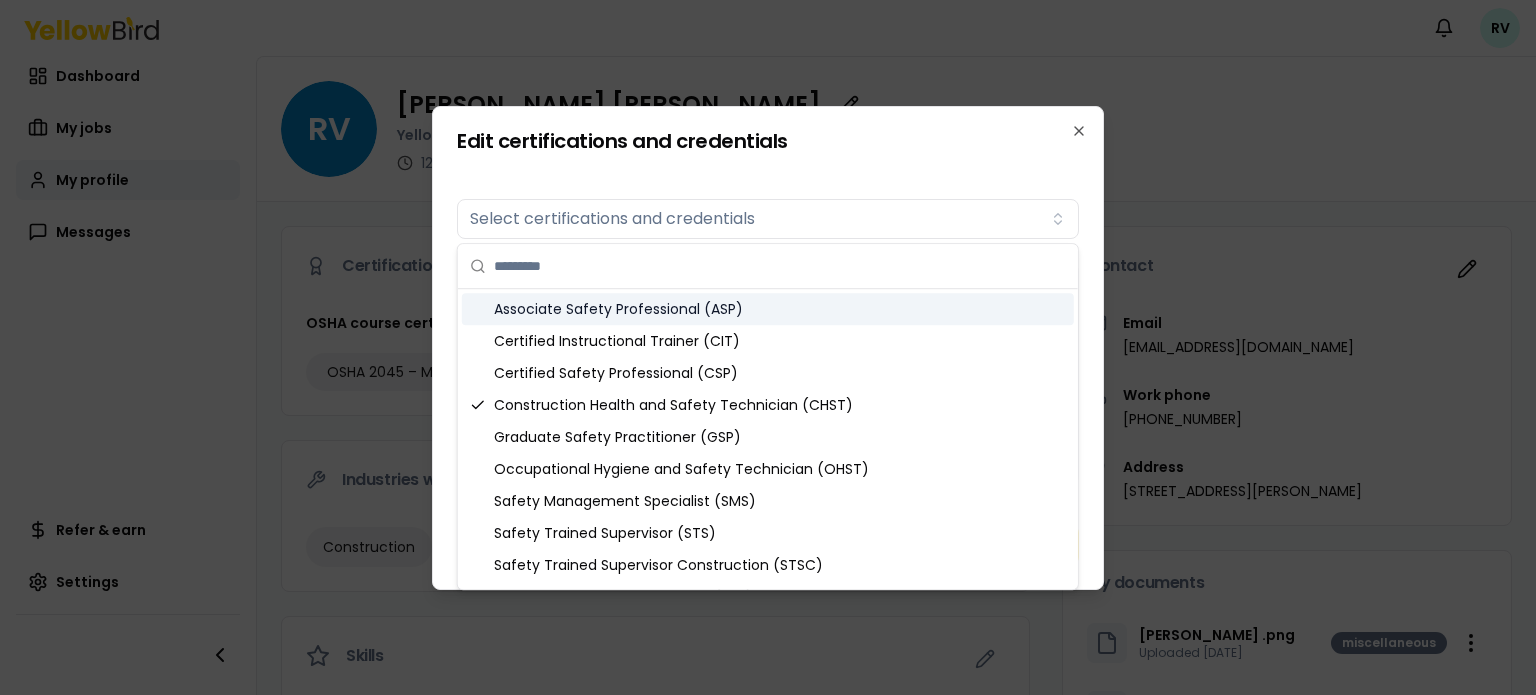 click on "Certifications Select certifications and credentials Added certifications 3 Professional Certificates Construction Health and Safety Technician (CHST) OSHA Course Certificates Associate Safety Professional (ASP) Certified Instructional Trainer (CIT)" at bounding box center [768, 338] 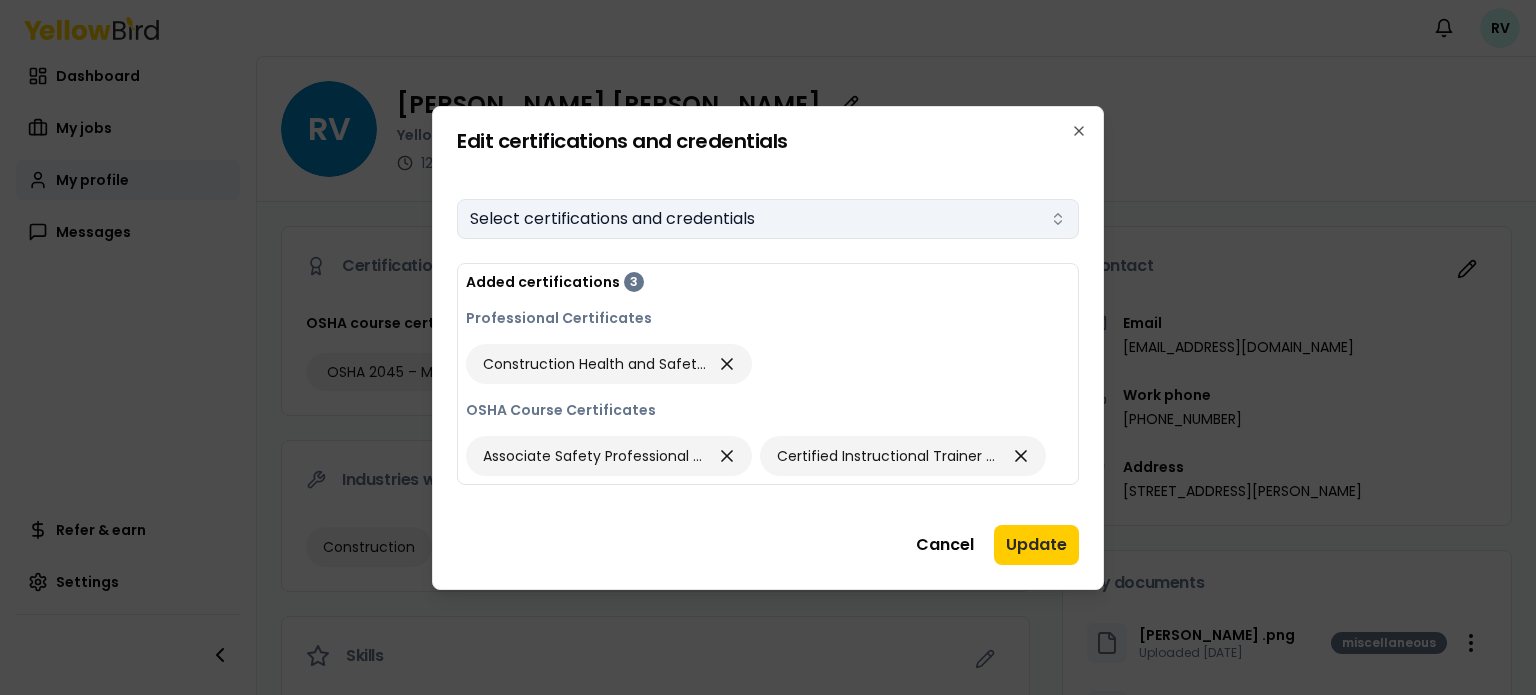 click on "Select certifications and credentials" at bounding box center [768, 219] 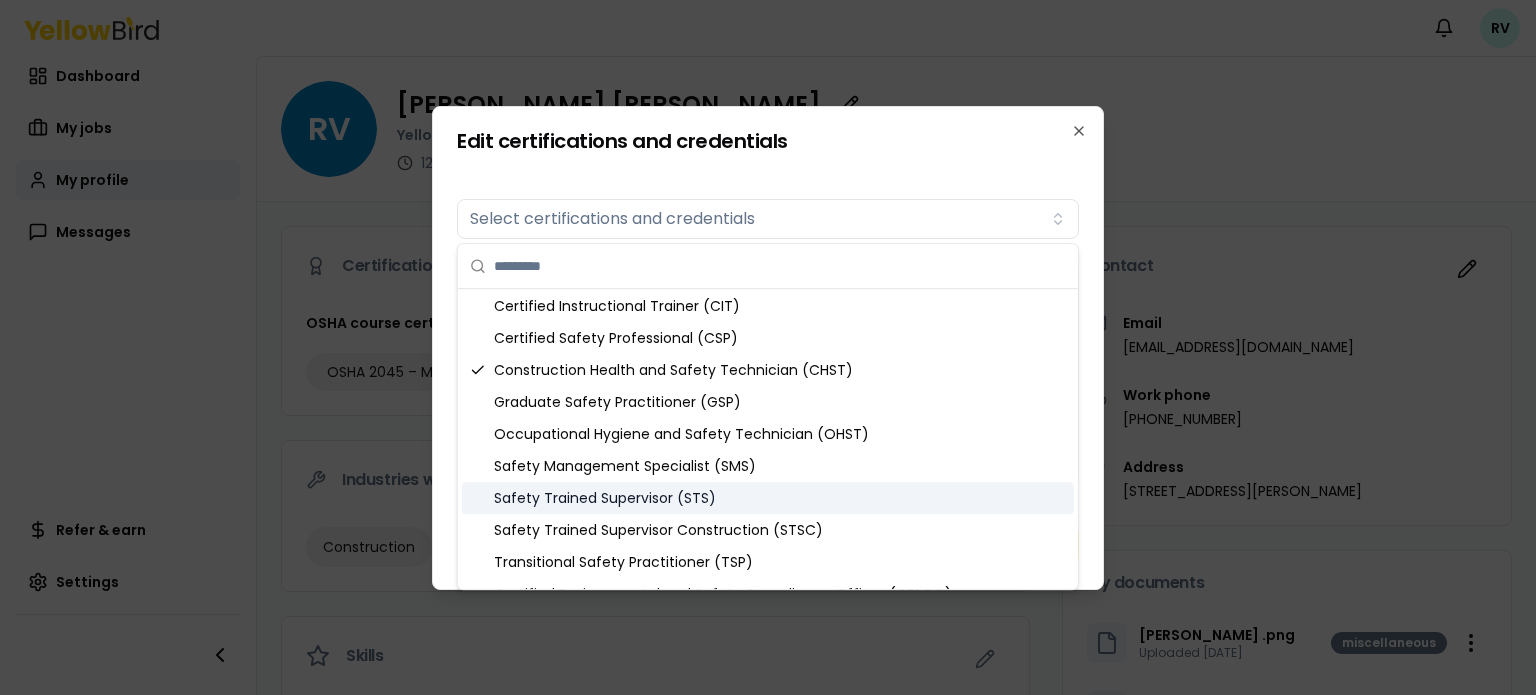scroll, scrollTop: 40, scrollLeft: 0, axis: vertical 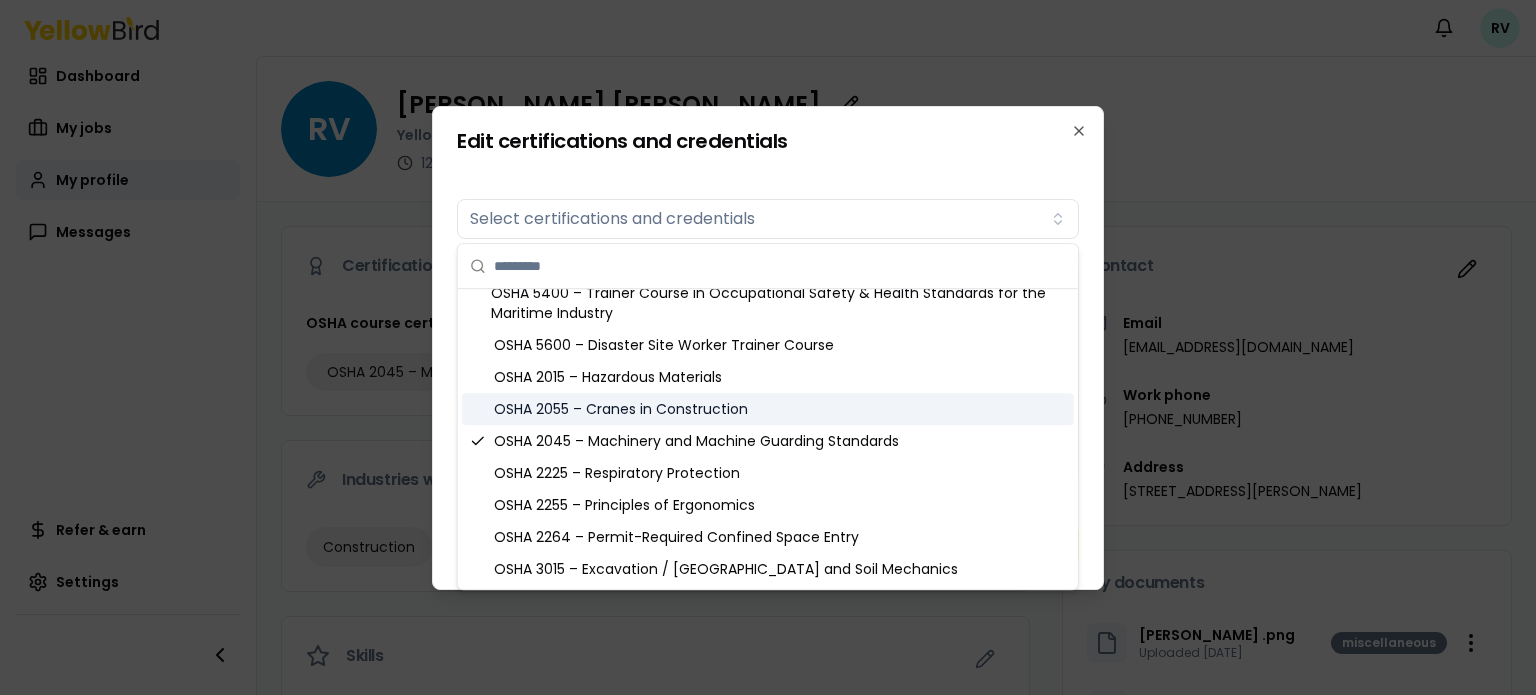 drag, startPoint x: 620, startPoint y: 413, endPoint x: 630, endPoint y: 415, distance: 10.198039 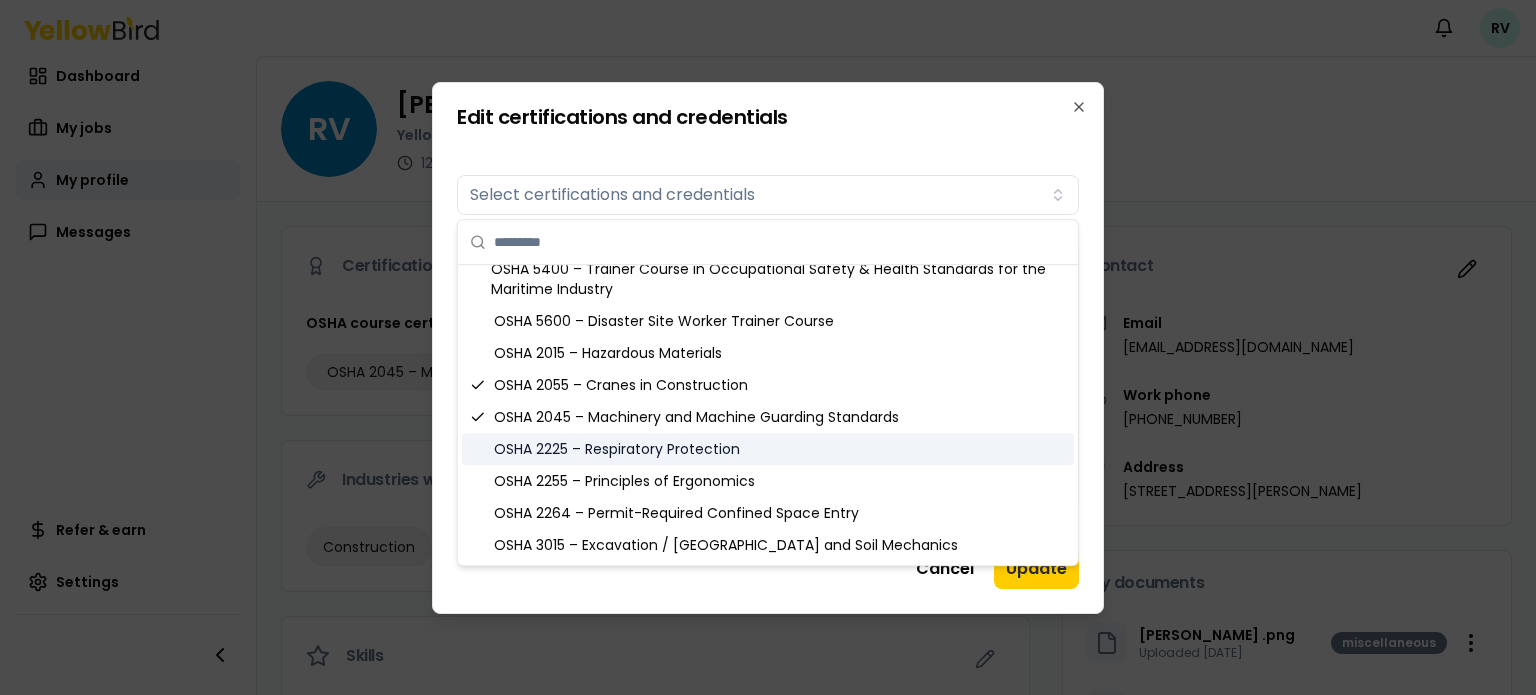 click on "OSHA 2225 – Respiratory Protection" at bounding box center [768, 449] 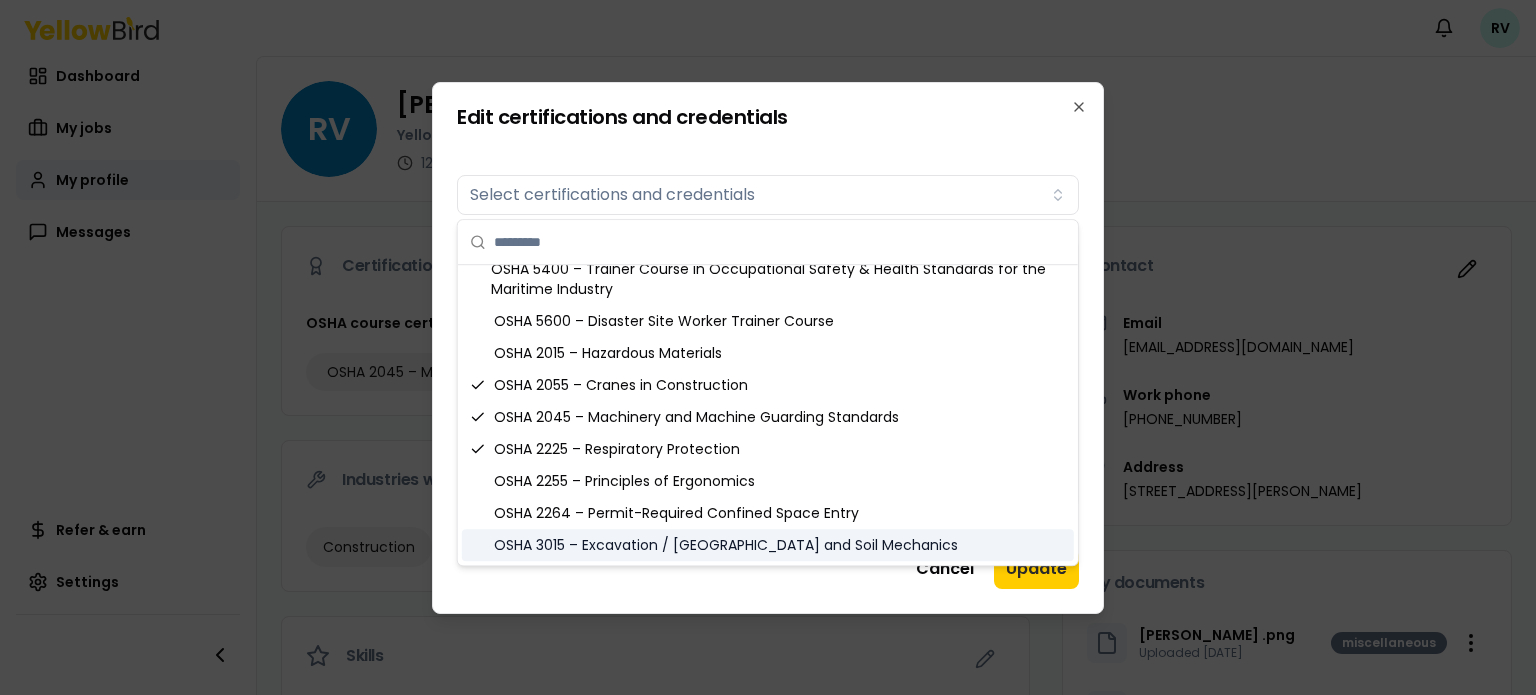 scroll, scrollTop: 1280, scrollLeft: 0, axis: vertical 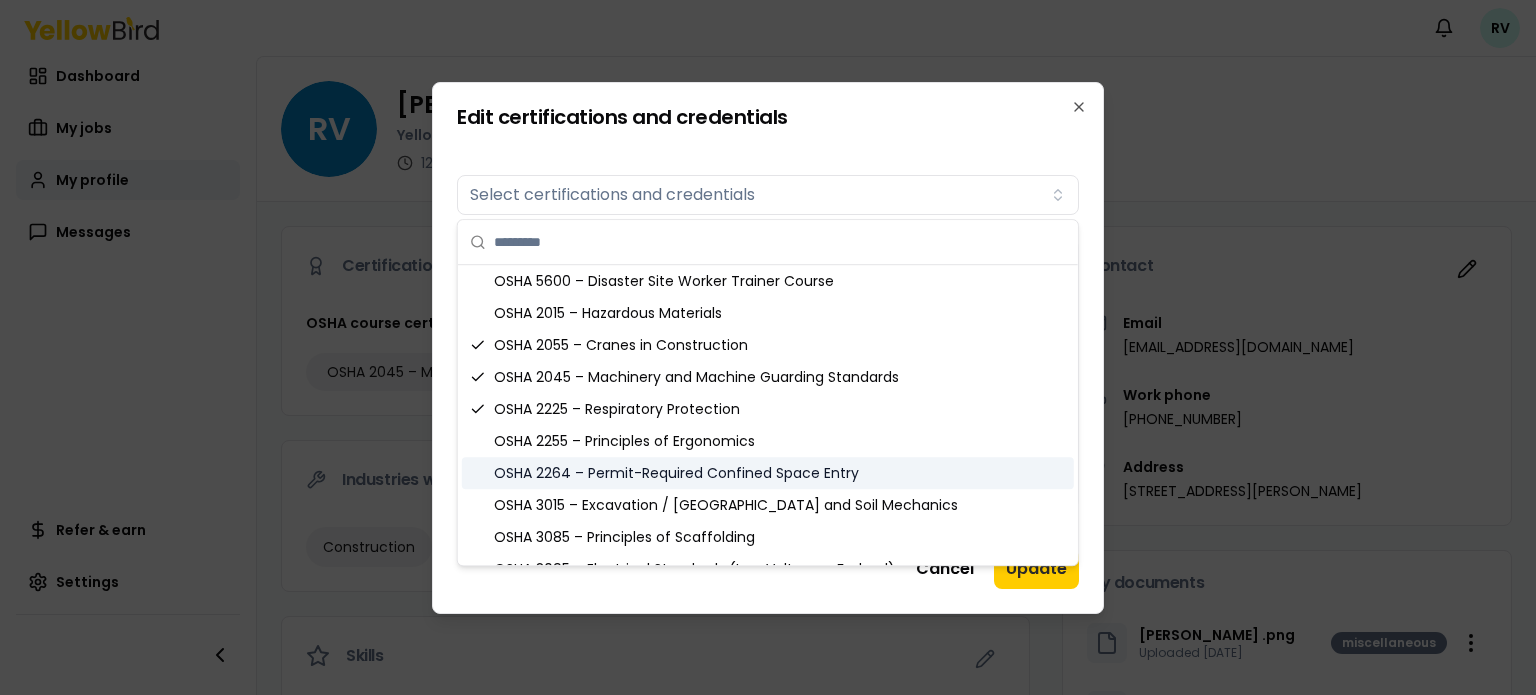 click on "OSHA 2264 – Permit-Required Confined Space Entry" at bounding box center (768, 473) 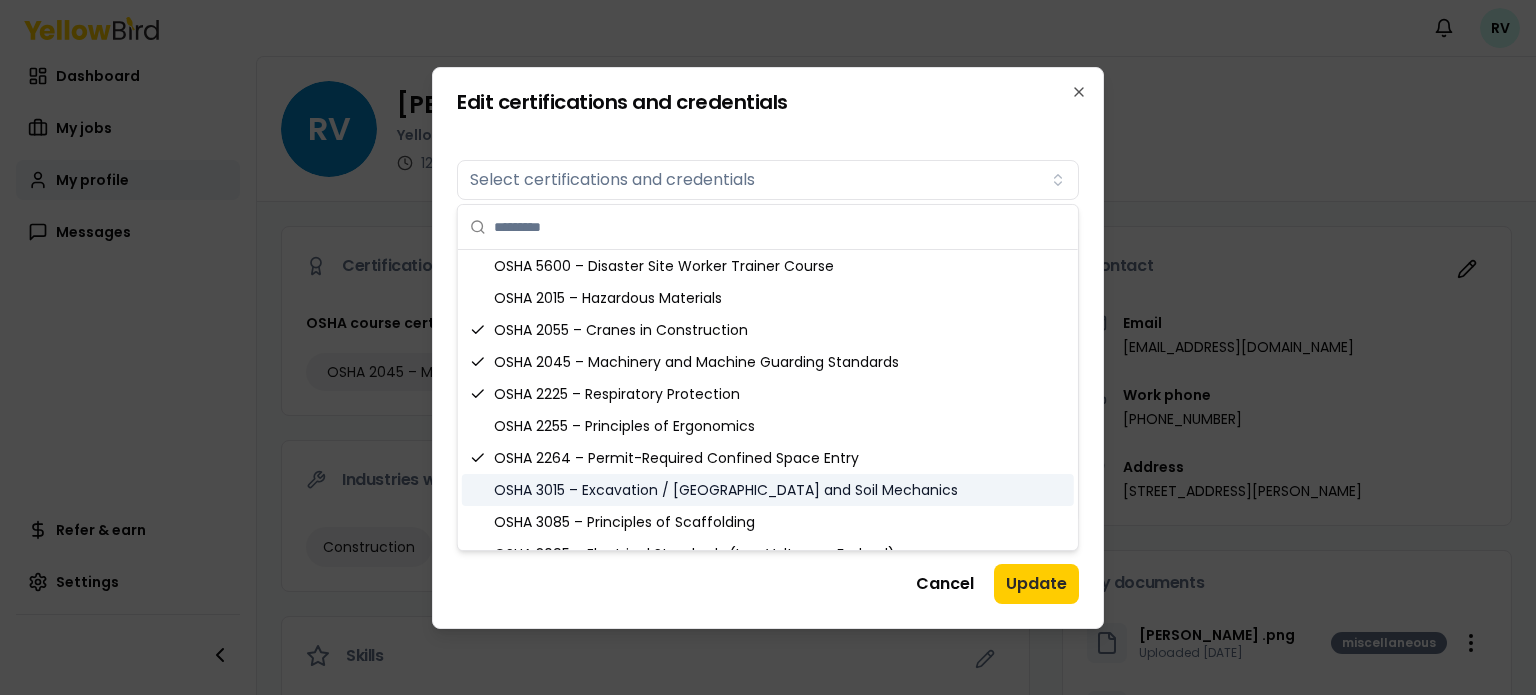click on "OSHA 3015 – Excavation / Trenching and Soil Mechanics" at bounding box center [768, 490] 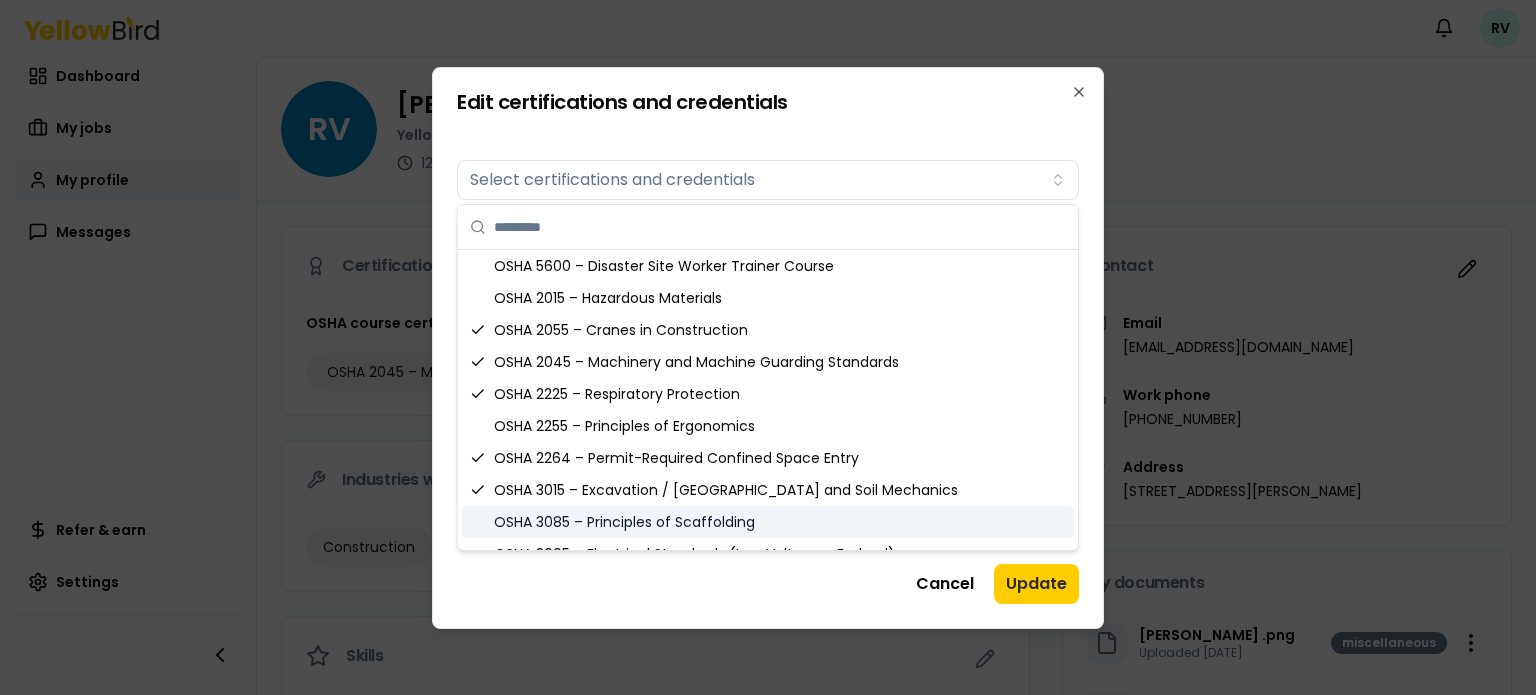 click on "OSHA 3085 – Principles of Scaffolding" at bounding box center (768, 522) 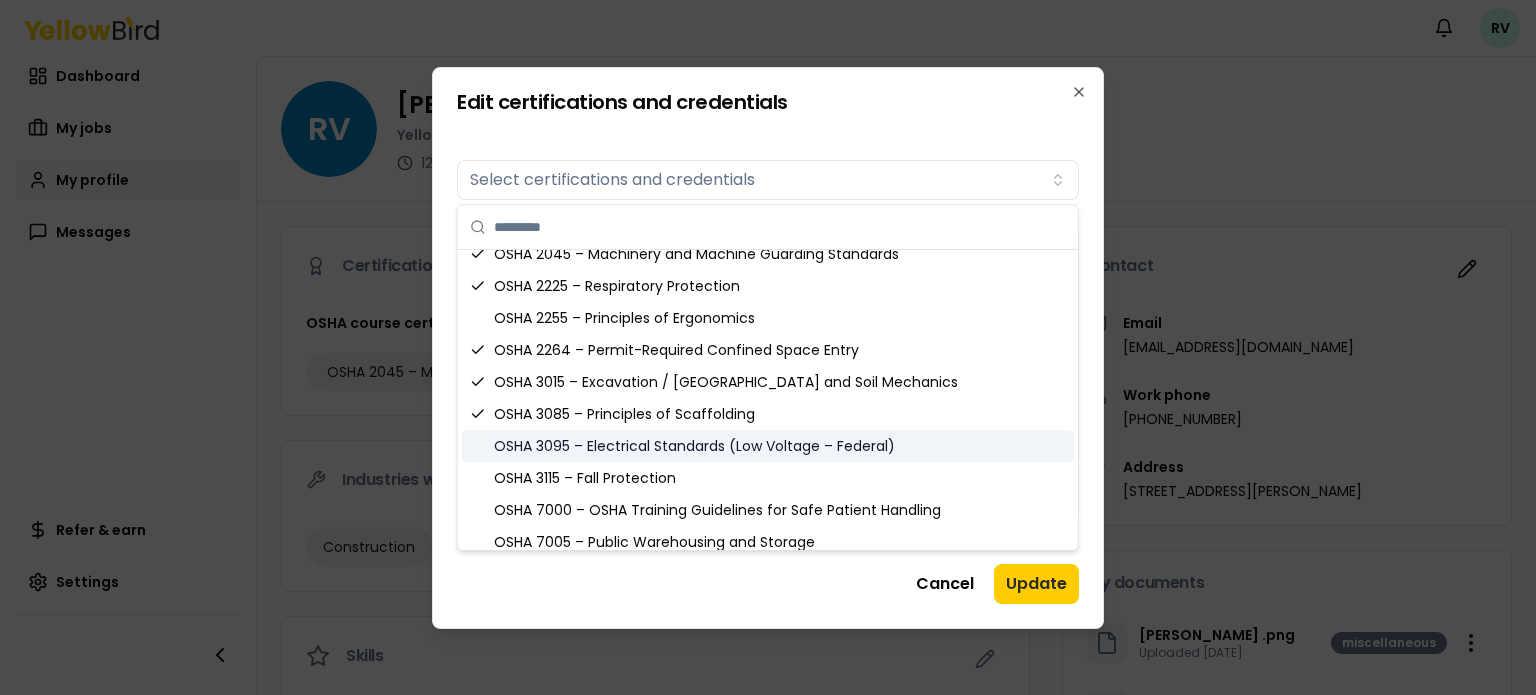 scroll, scrollTop: 1400, scrollLeft: 0, axis: vertical 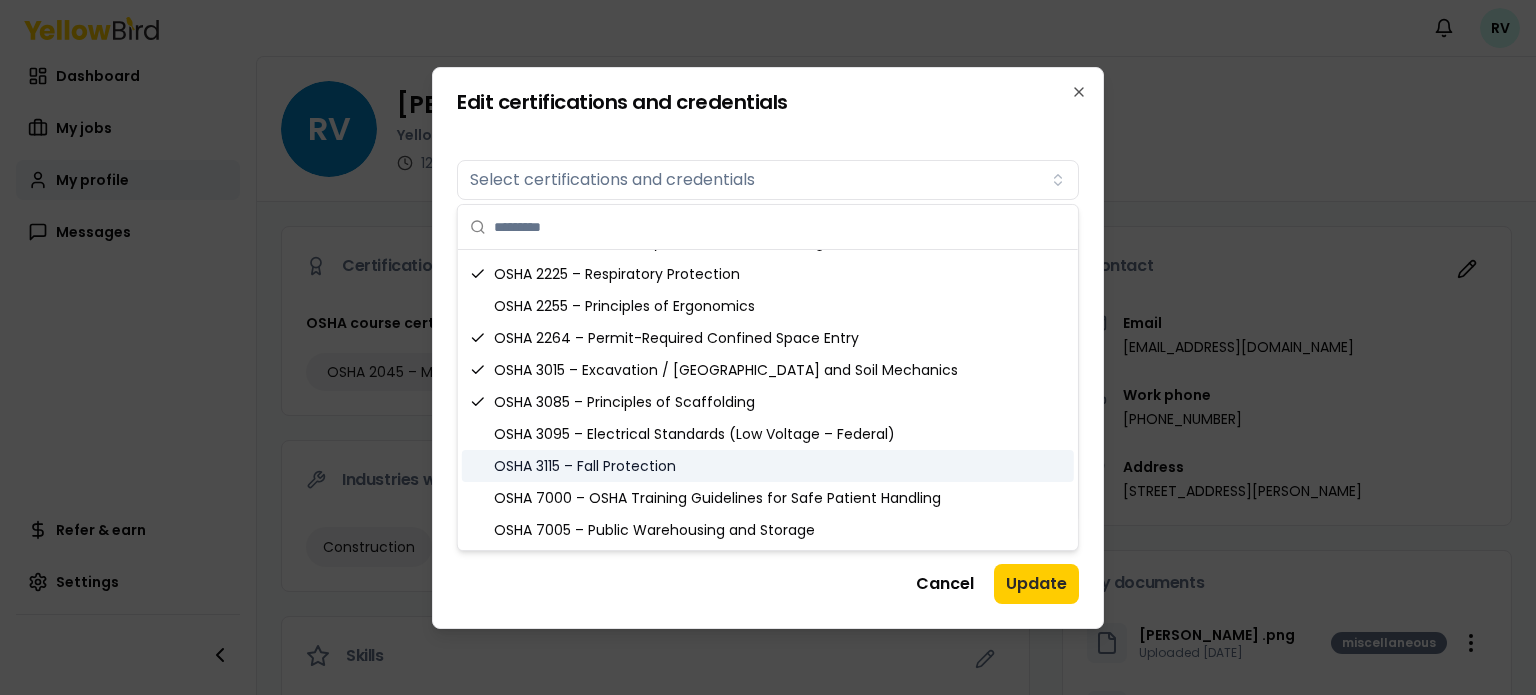 click on "OSHA 3115 – Fall Protection" at bounding box center [768, 466] 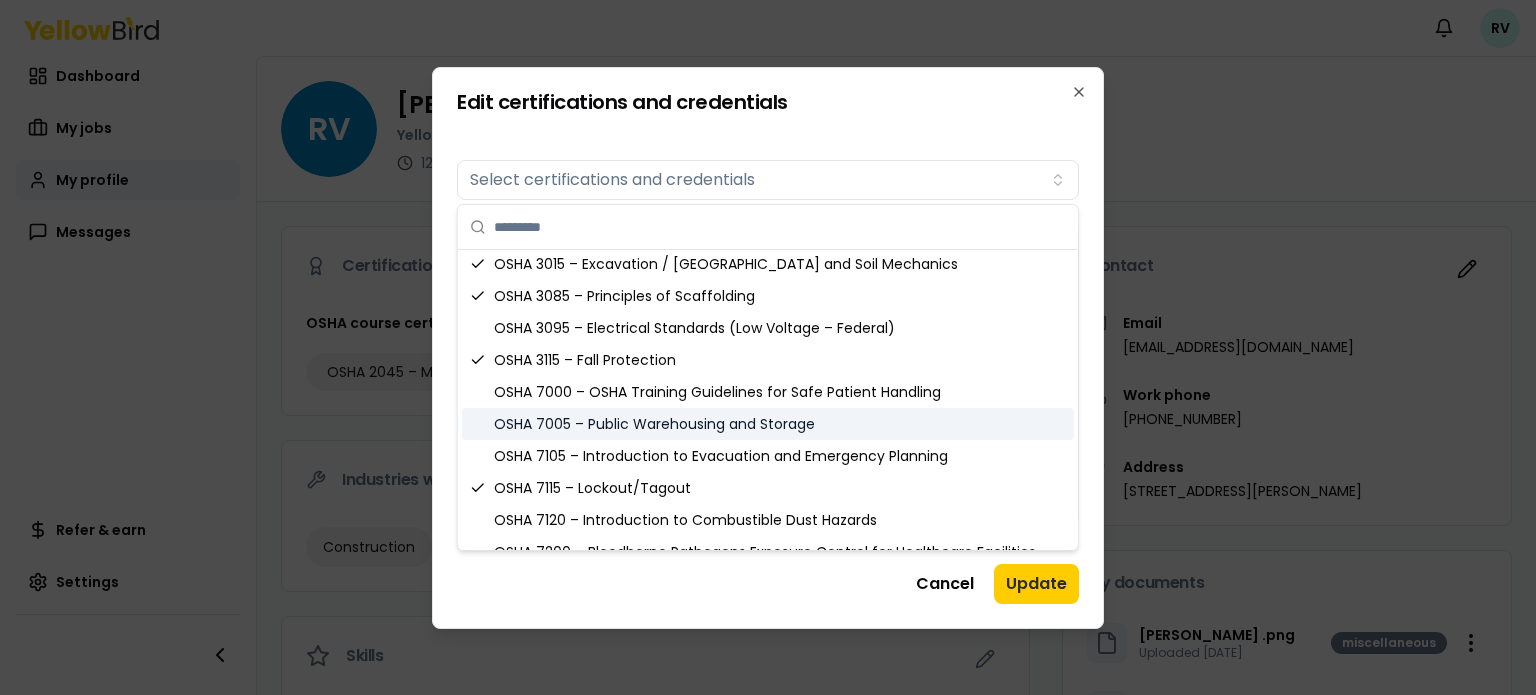 scroll, scrollTop: 1520, scrollLeft: 0, axis: vertical 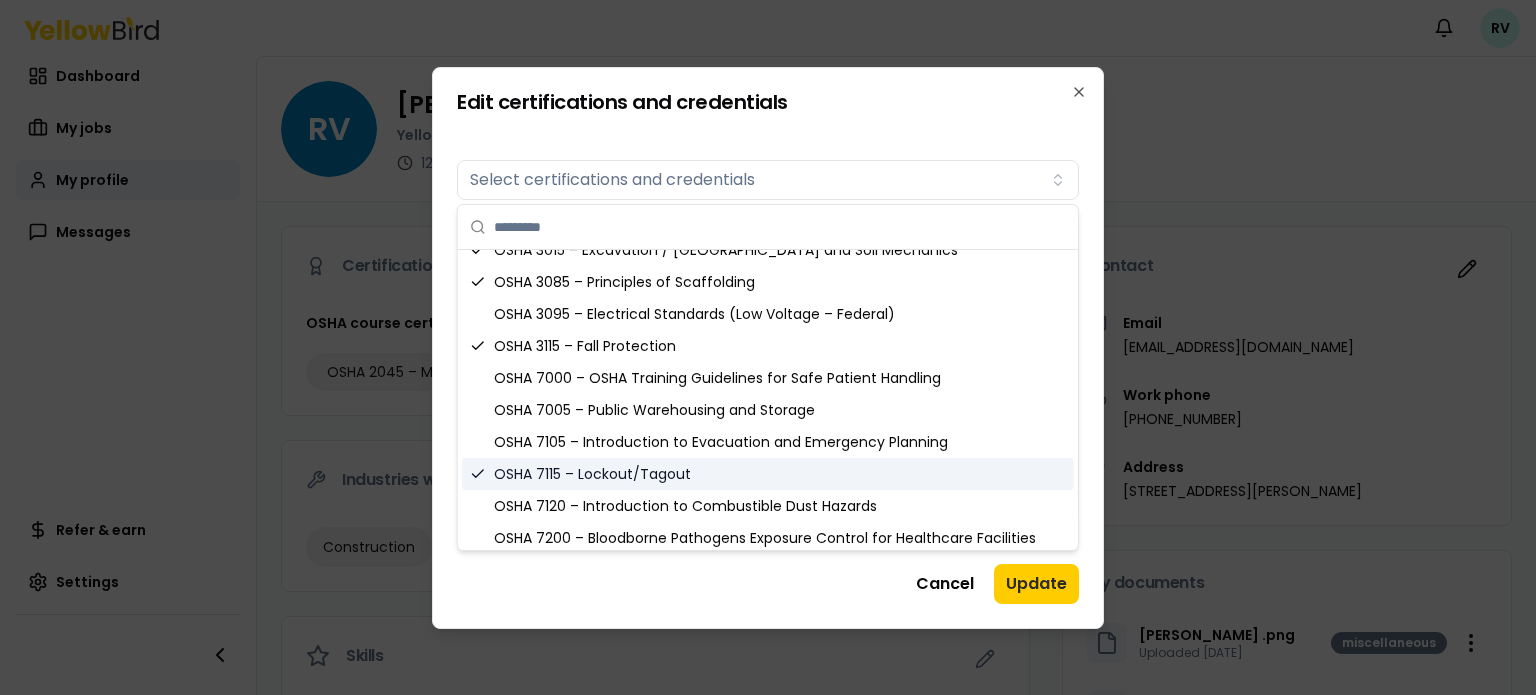 click on "OSHA 7115 – Lockout/Tagout" at bounding box center (768, 474) 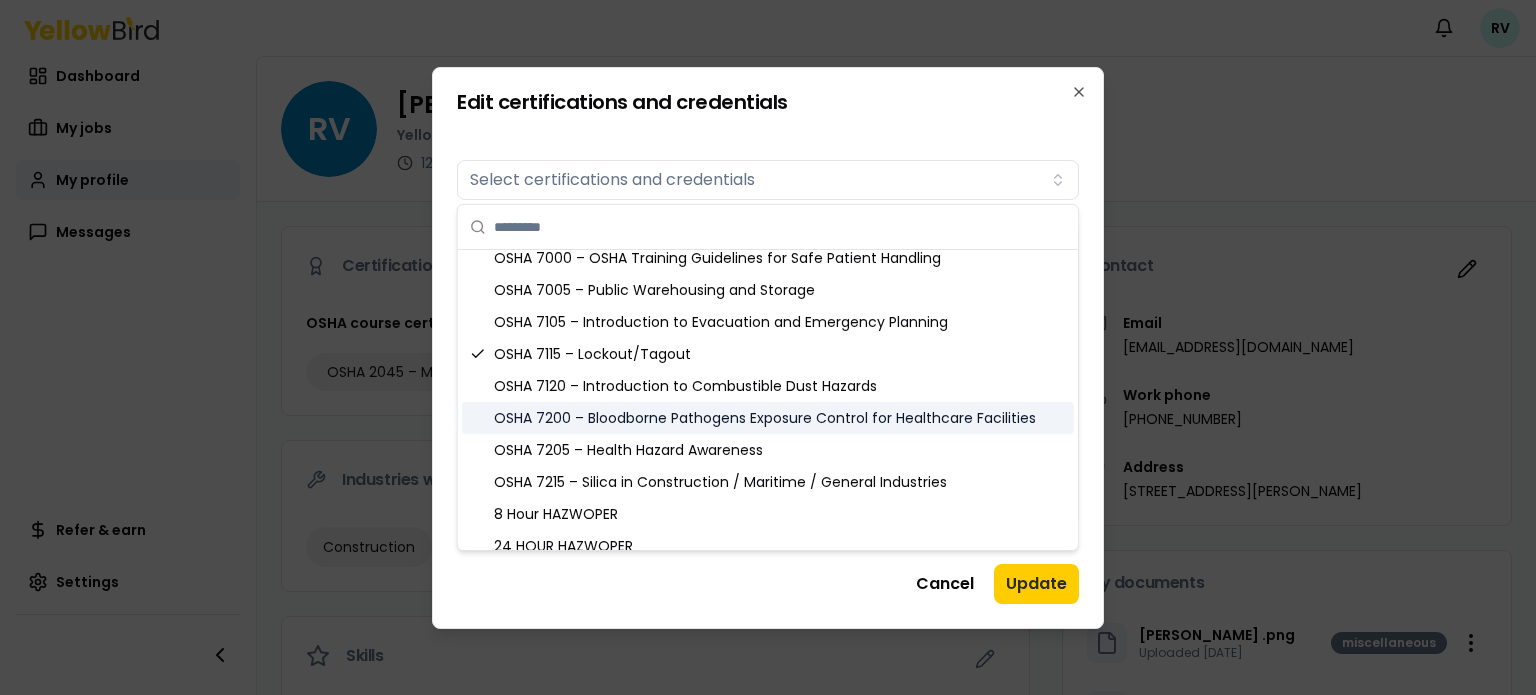 scroll, scrollTop: 1680, scrollLeft: 0, axis: vertical 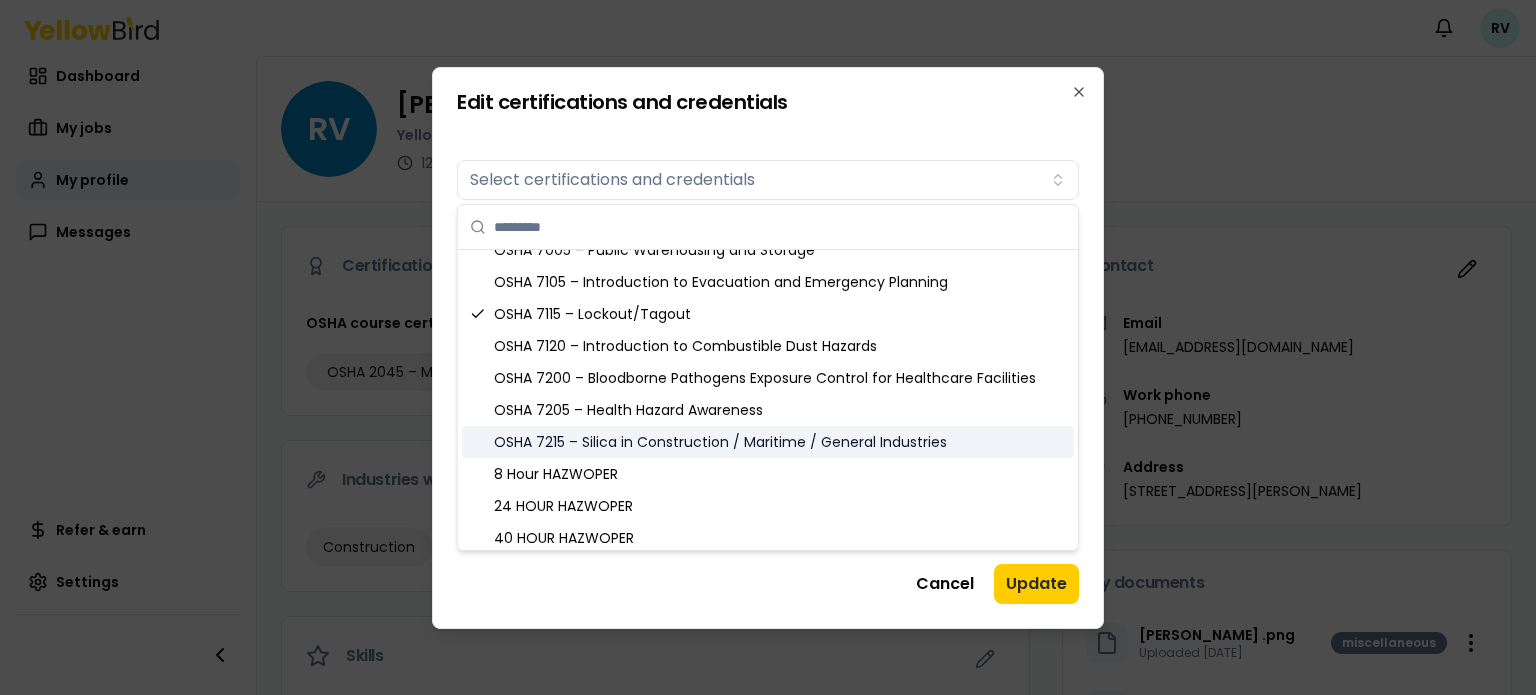 click on "OSHA 7215 – Silica in Construction / Maritime / General Industries" at bounding box center (768, 442) 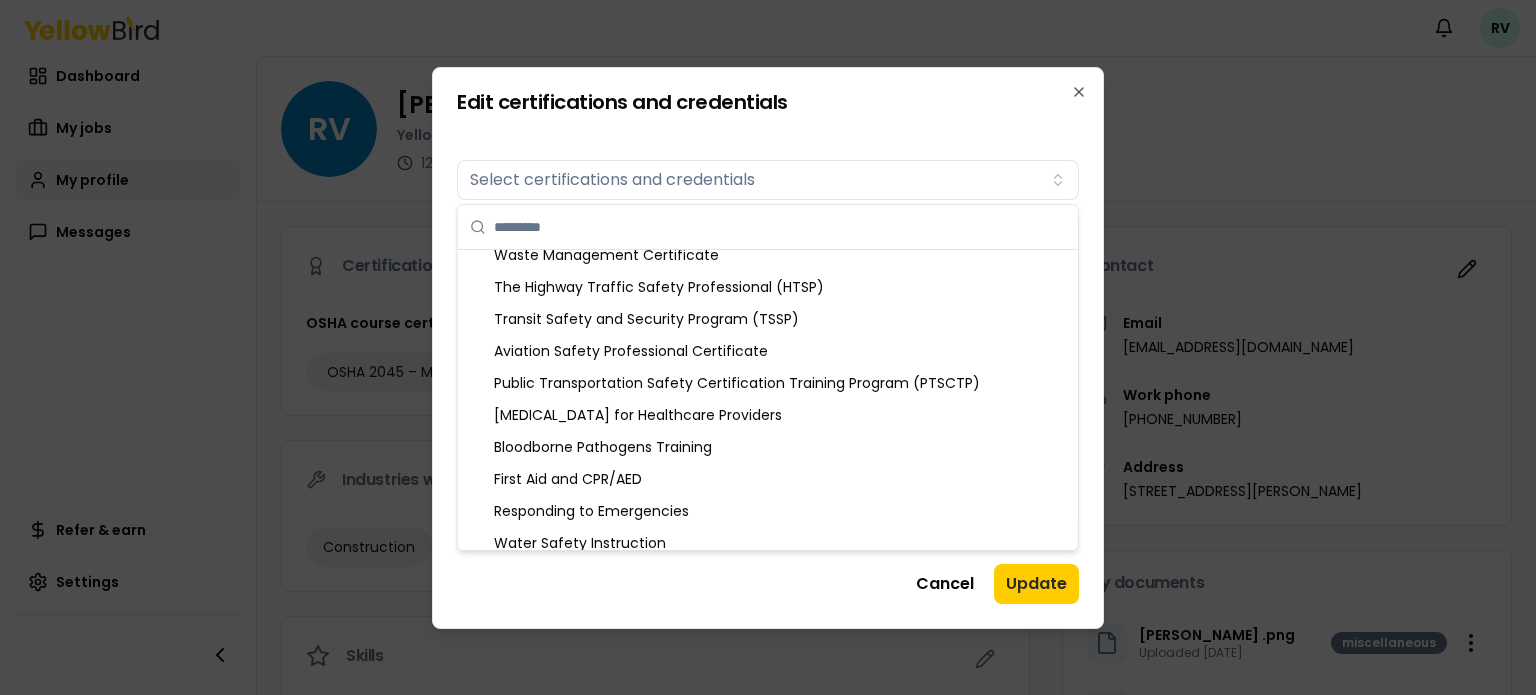 scroll, scrollTop: 2480, scrollLeft: 0, axis: vertical 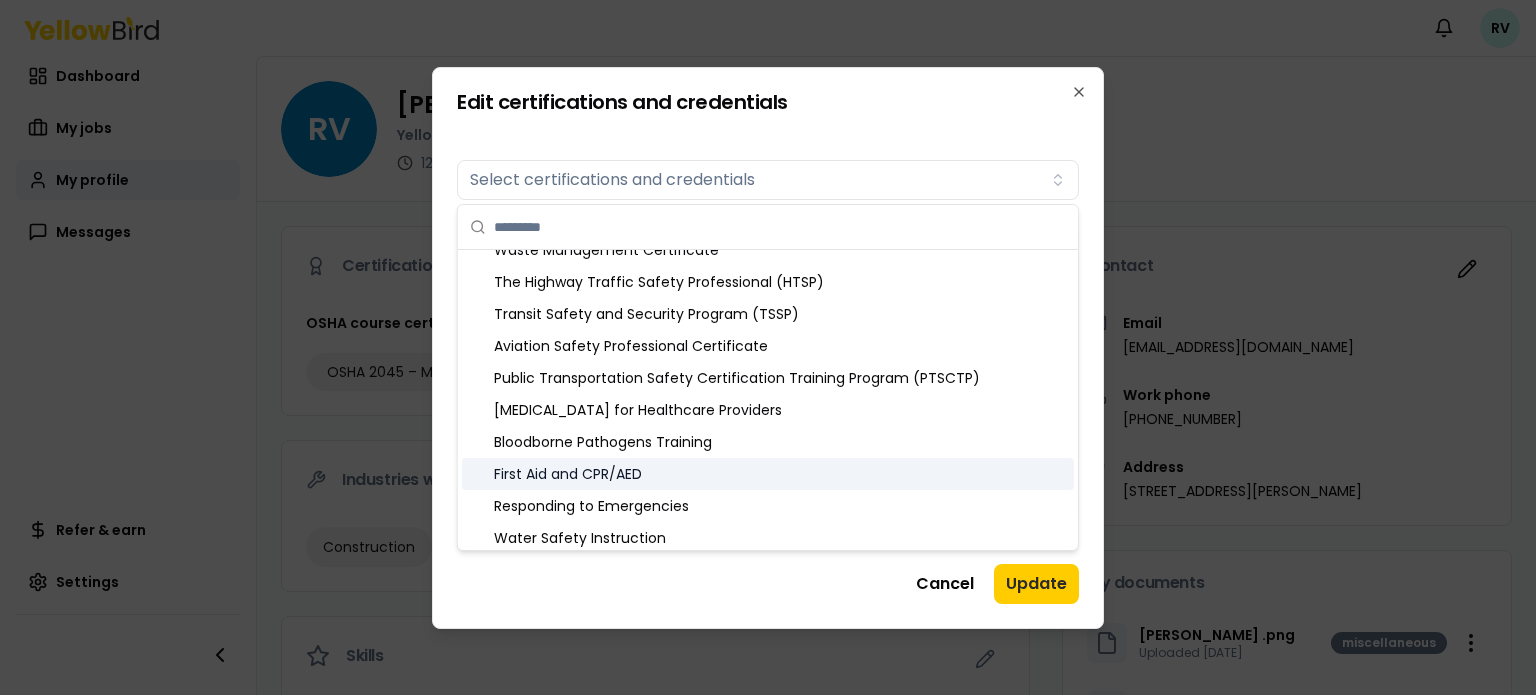 click on "First Aid and CPR/AED" at bounding box center (768, 474) 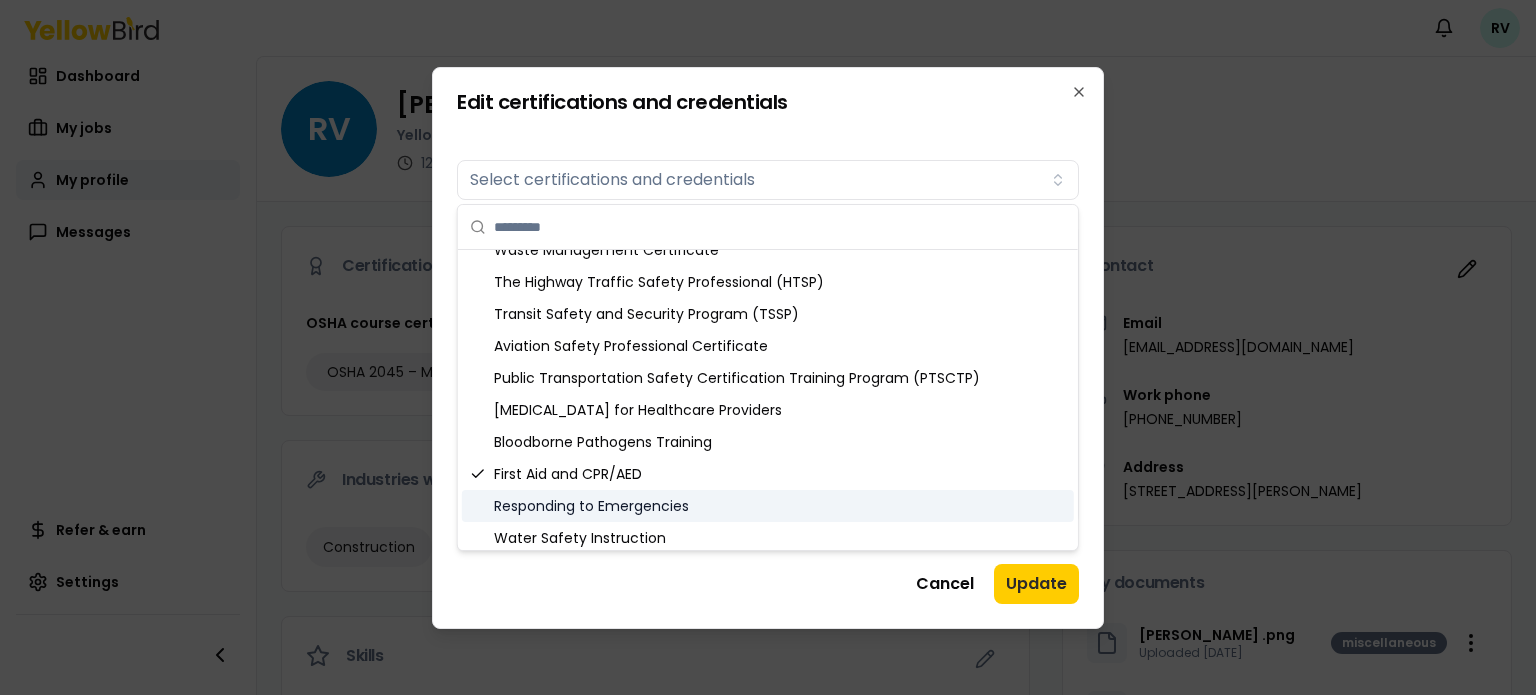 scroll, scrollTop: 2488, scrollLeft: 0, axis: vertical 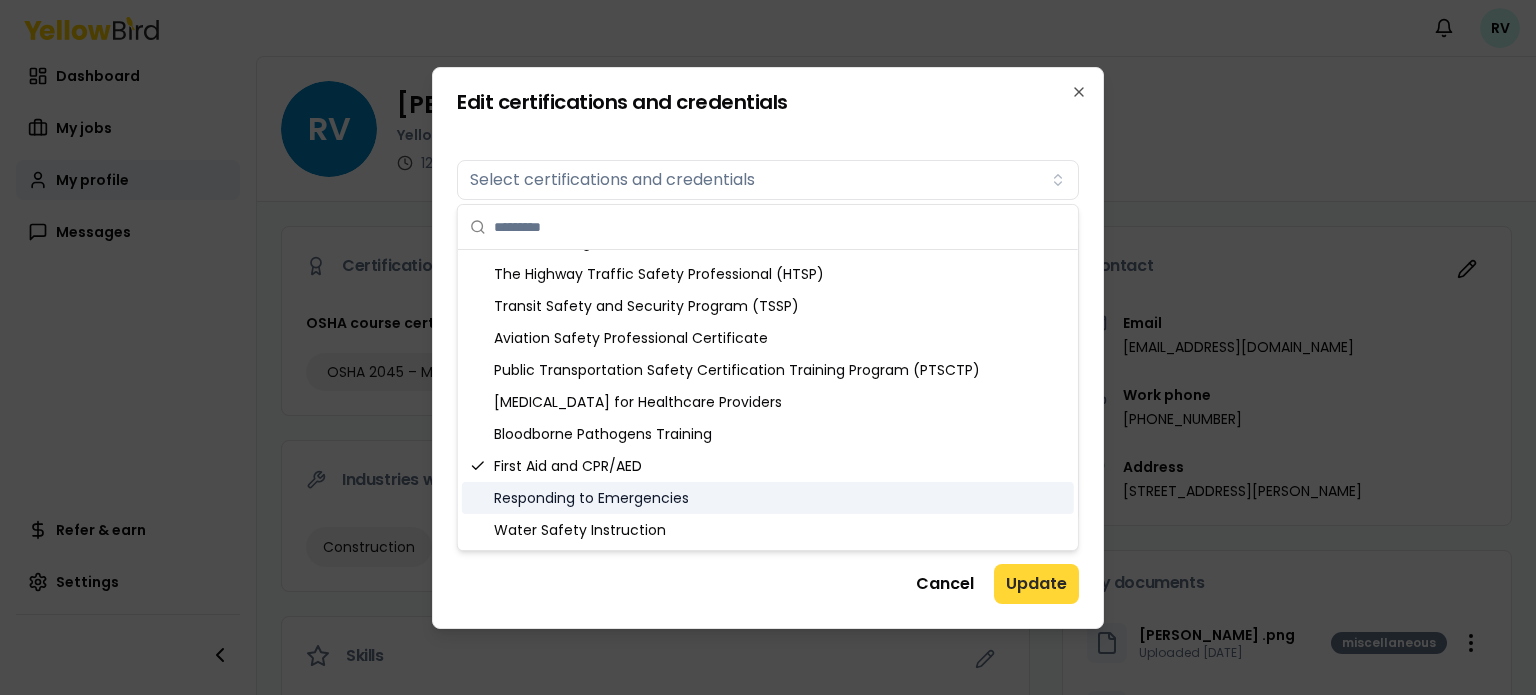 click on "Update" at bounding box center (1036, 584) 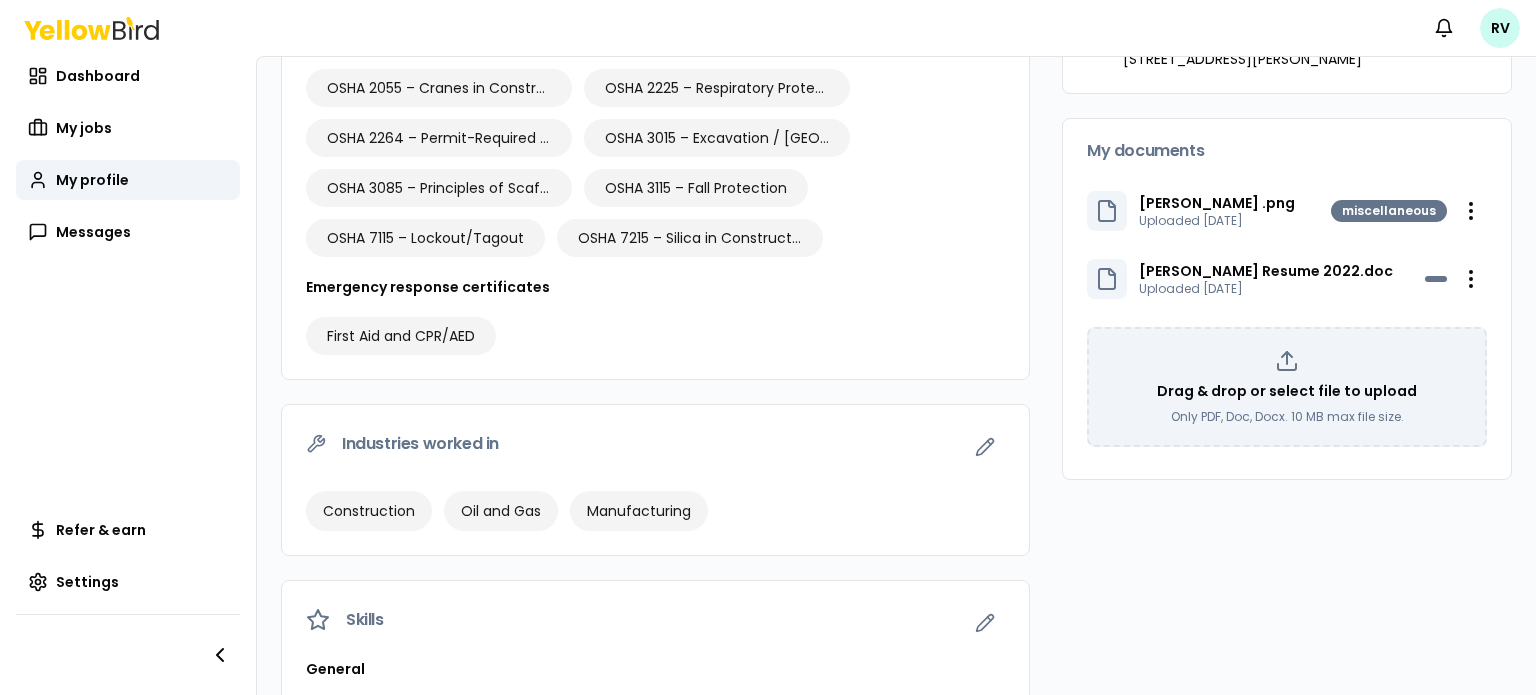scroll, scrollTop: 500, scrollLeft: 0, axis: vertical 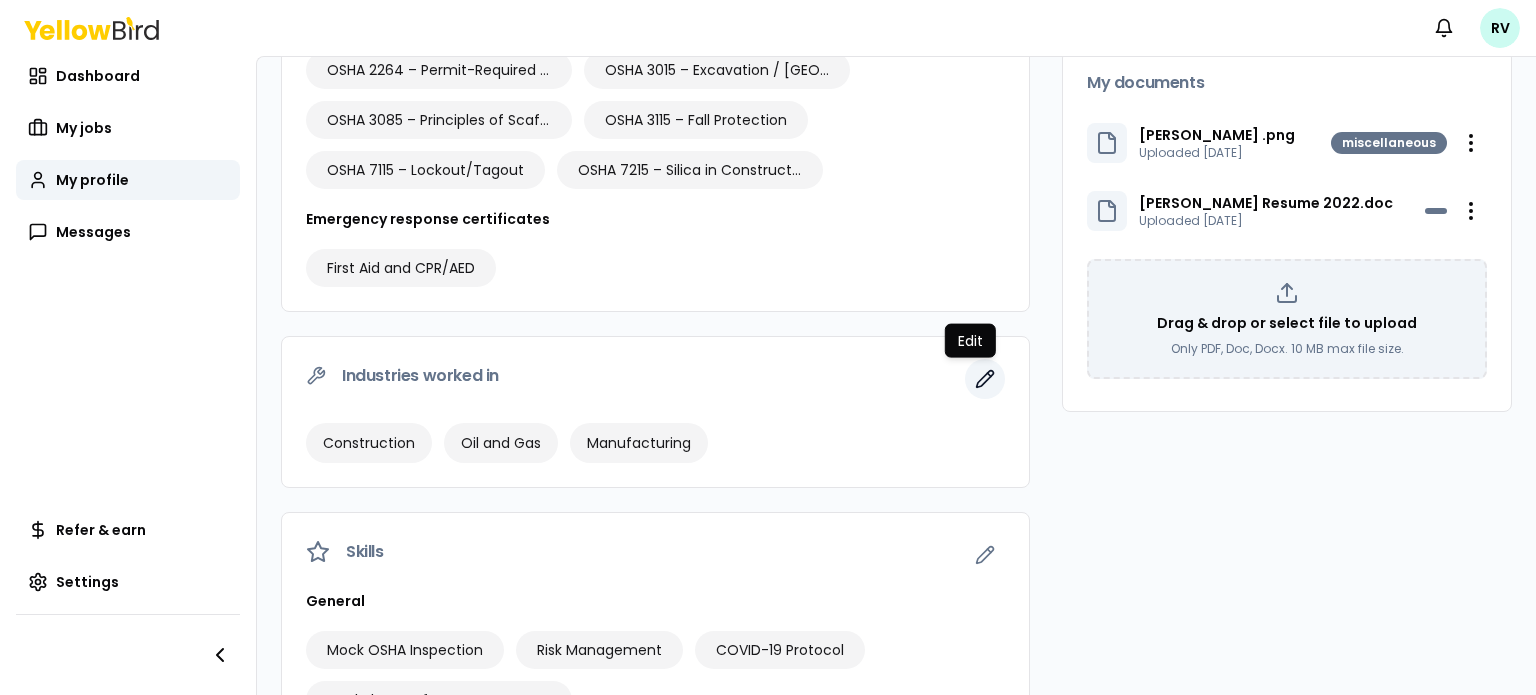 click 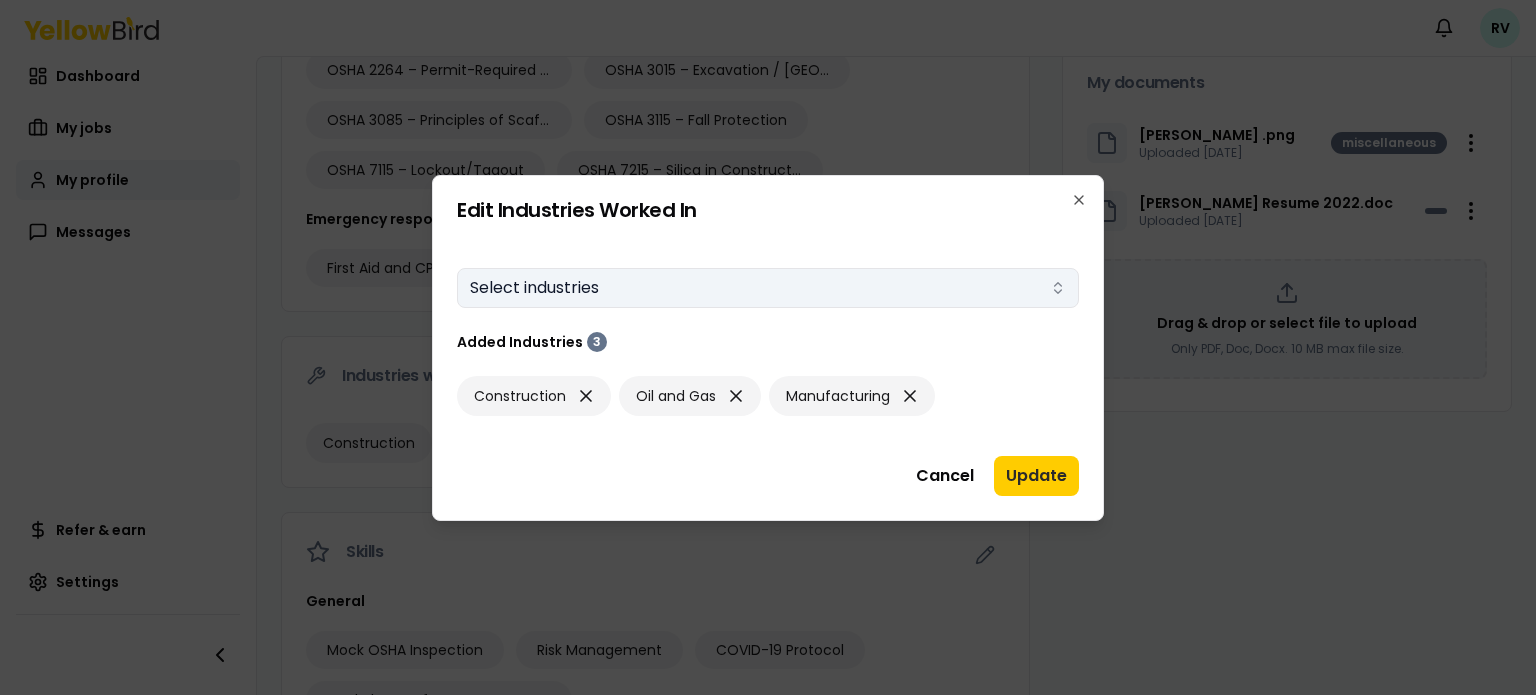 click on "Select industries" at bounding box center [768, 288] 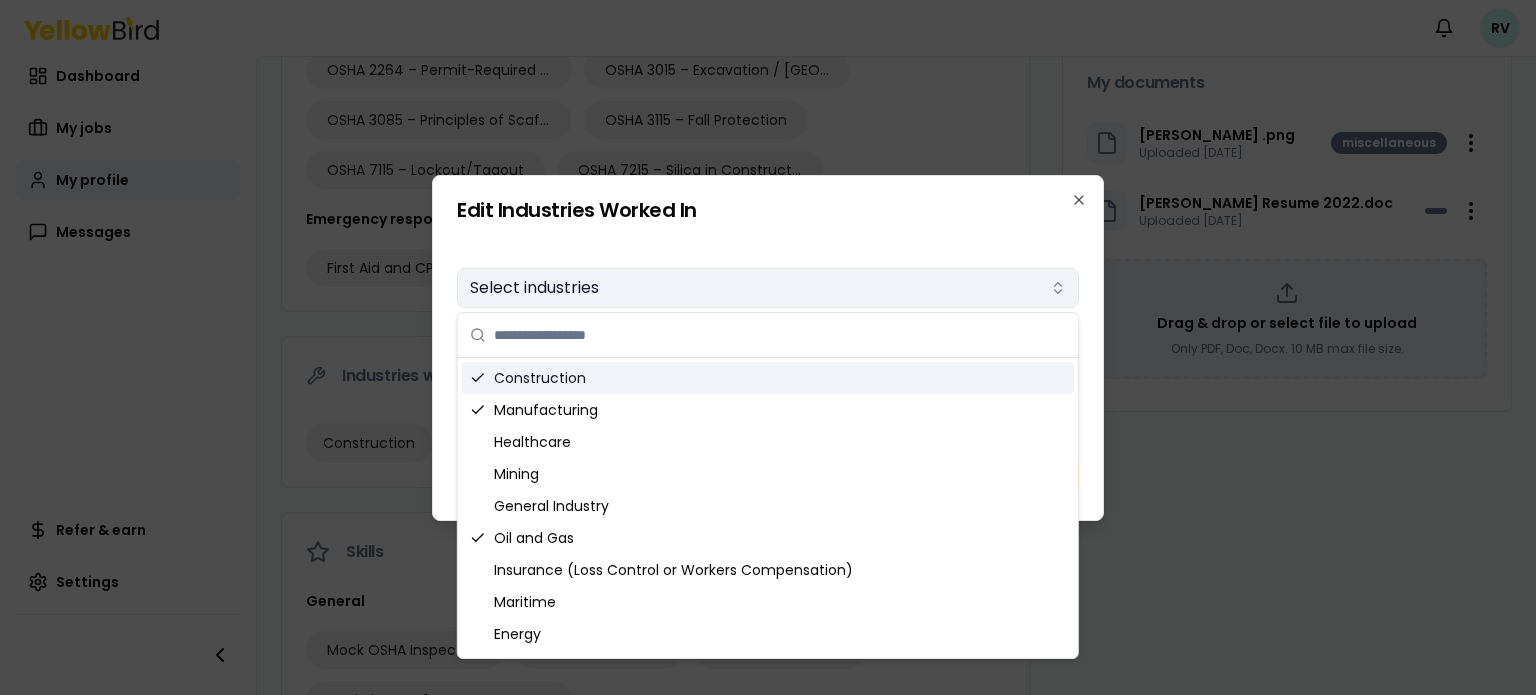 type on "*" 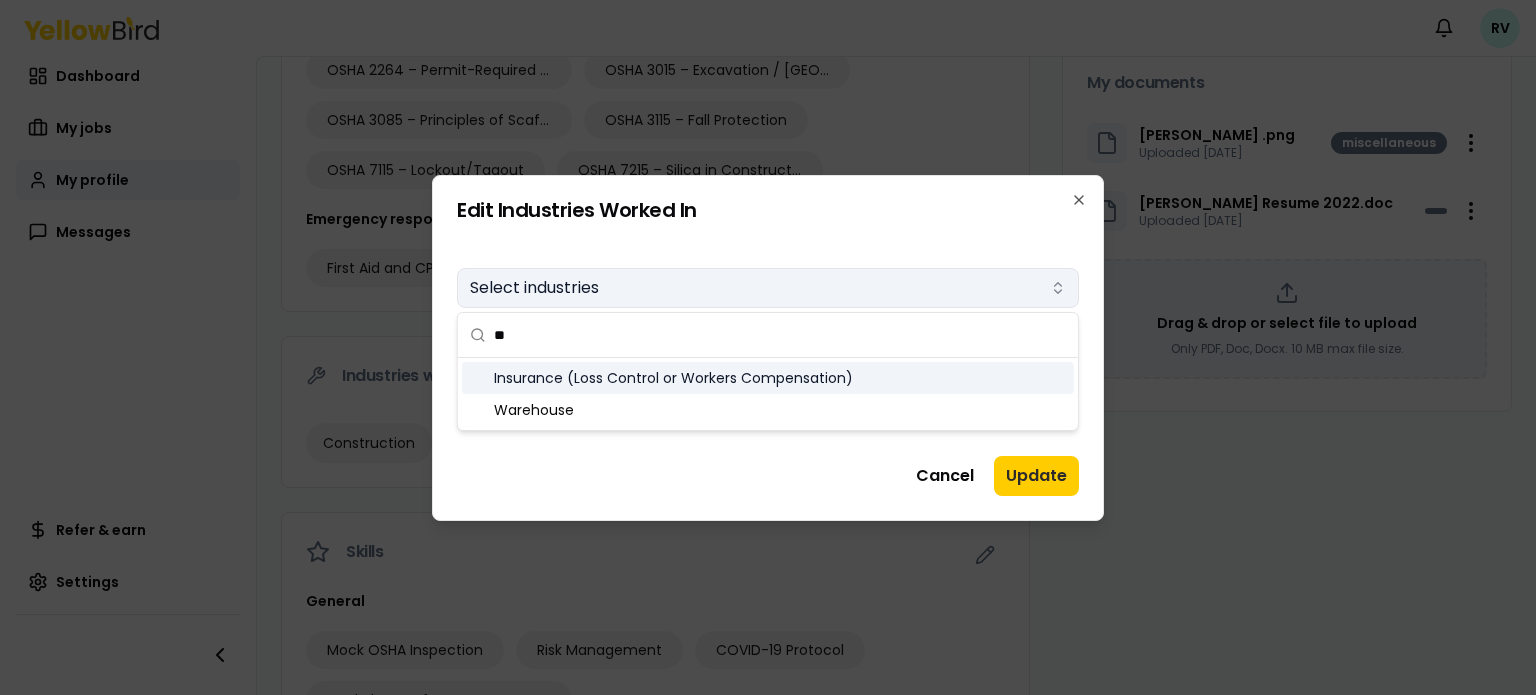 type on "*" 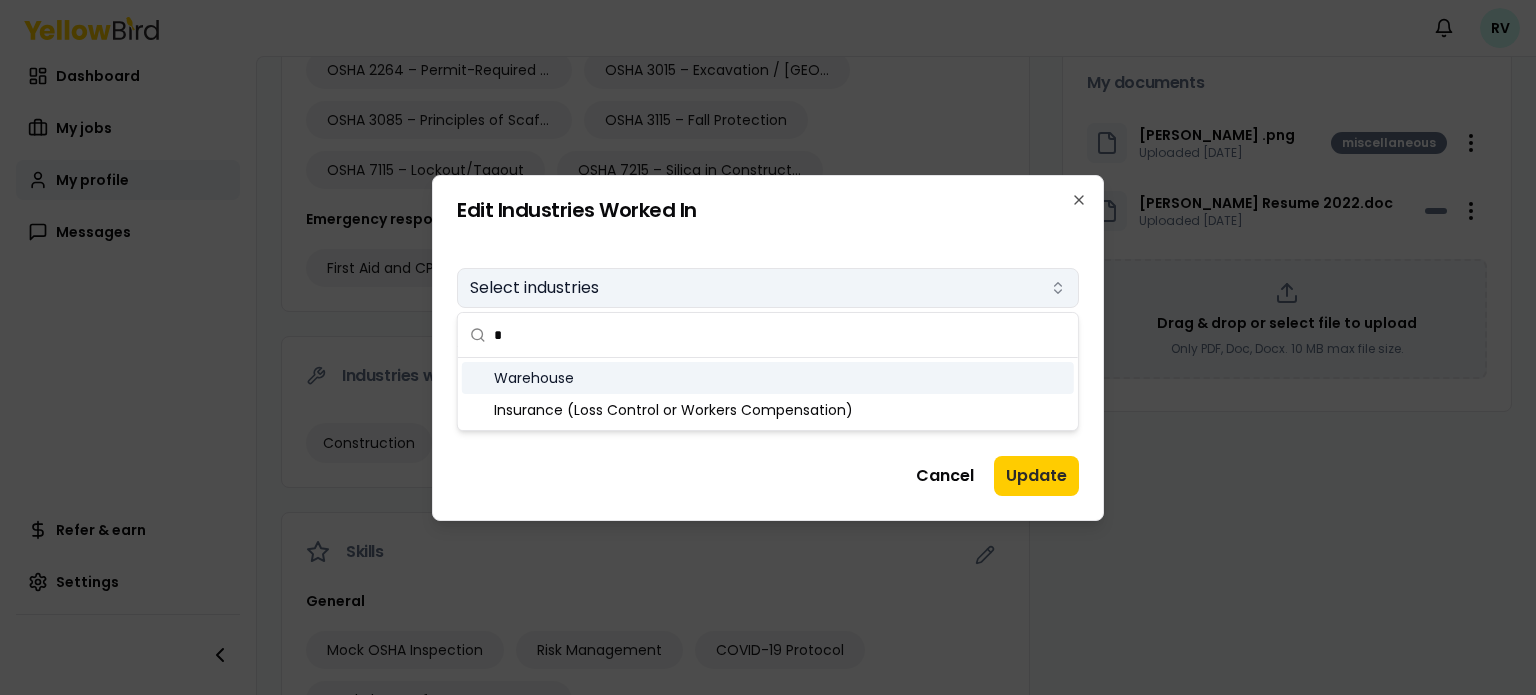 type 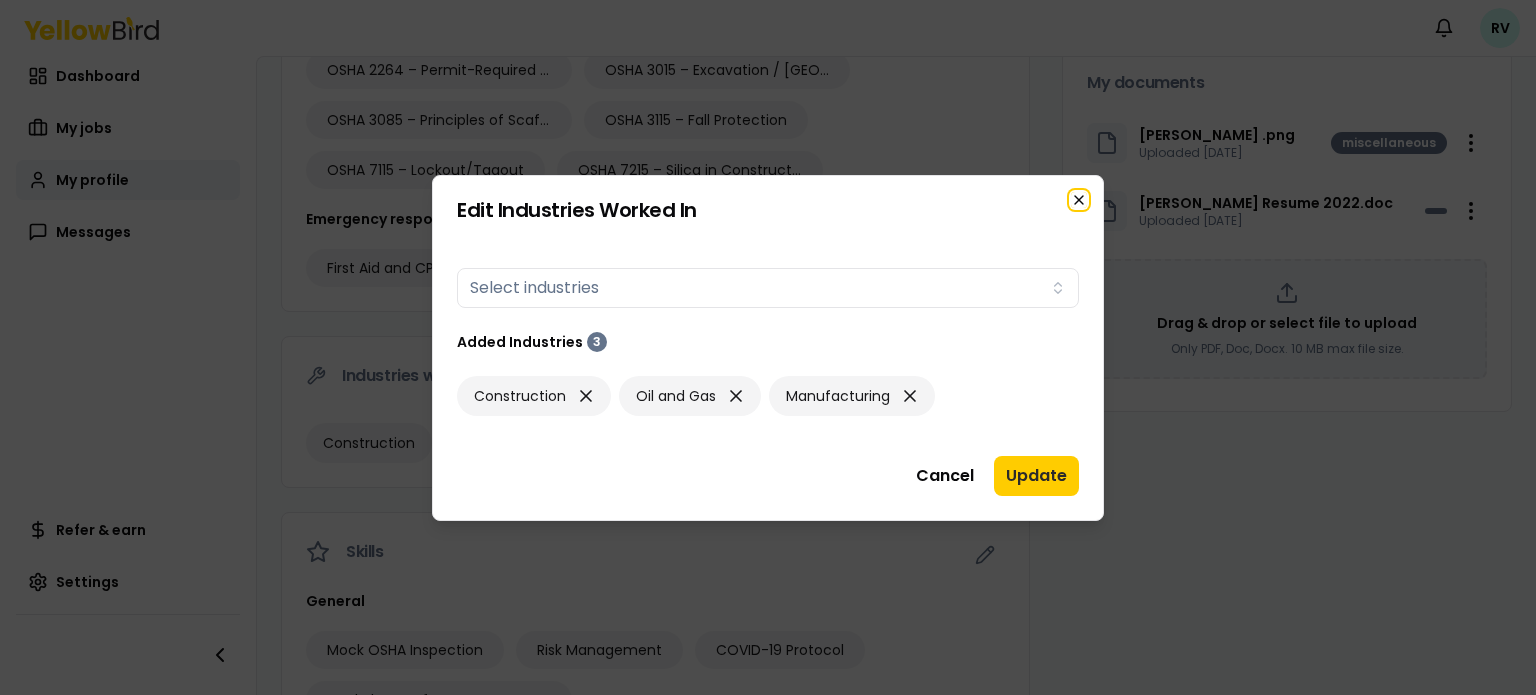 click 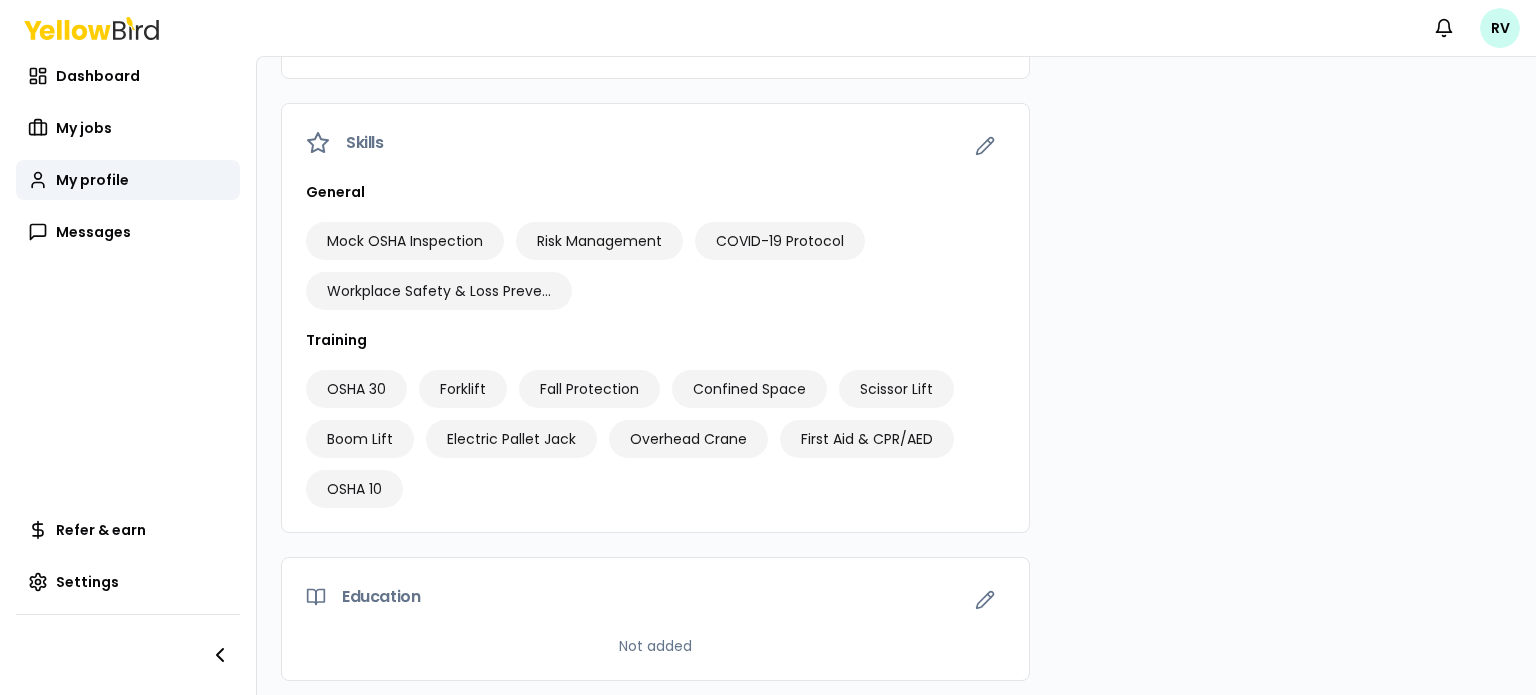 scroll, scrollTop: 912, scrollLeft: 0, axis: vertical 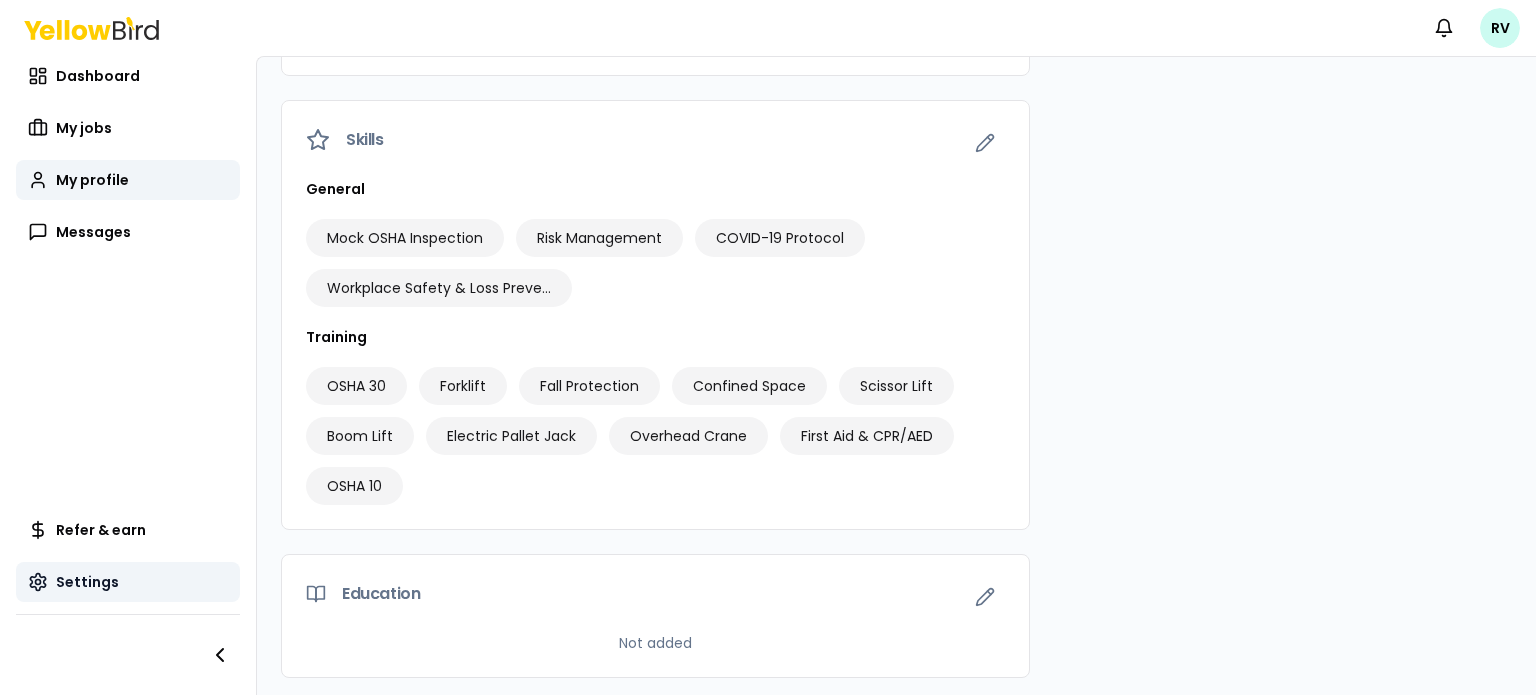 click on "Settings" at bounding box center [128, 582] 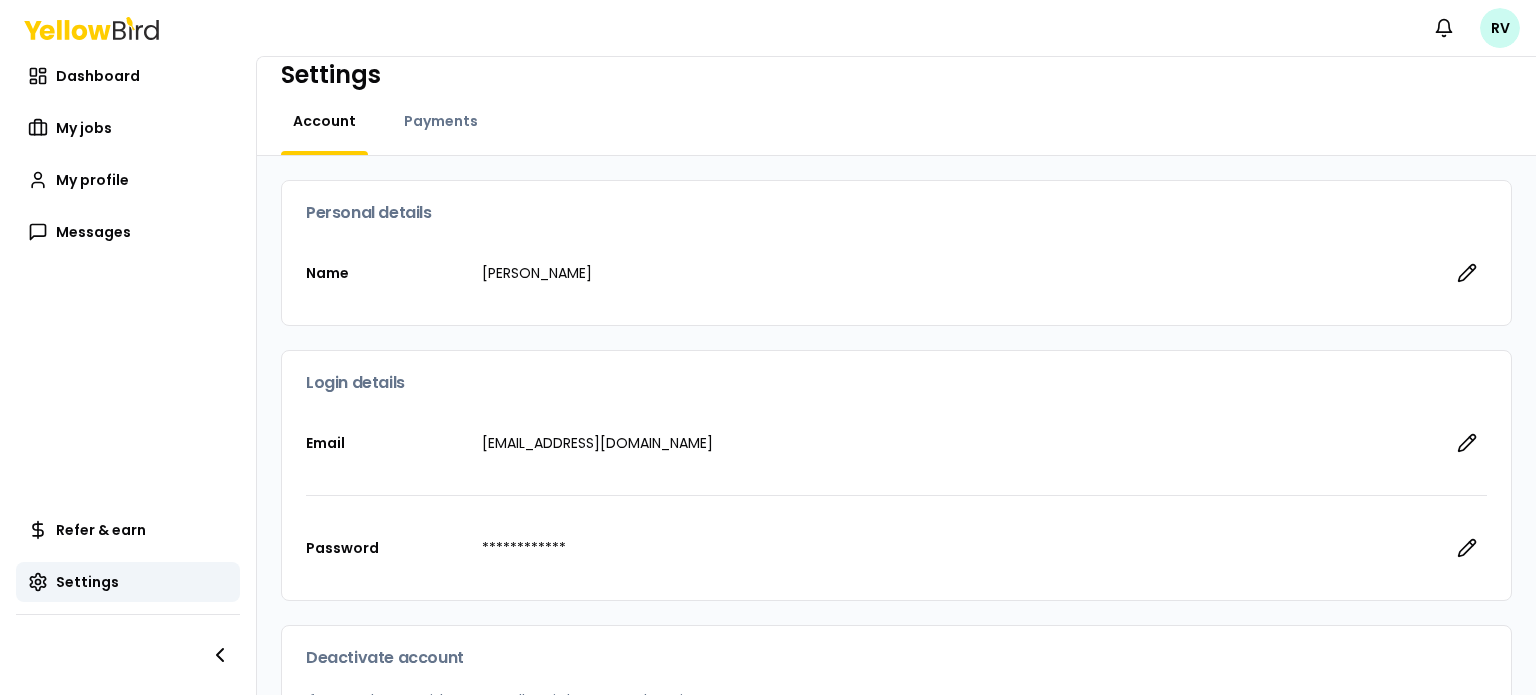scroll, scrollTop: 0, scrollLeft: 0, axis: both 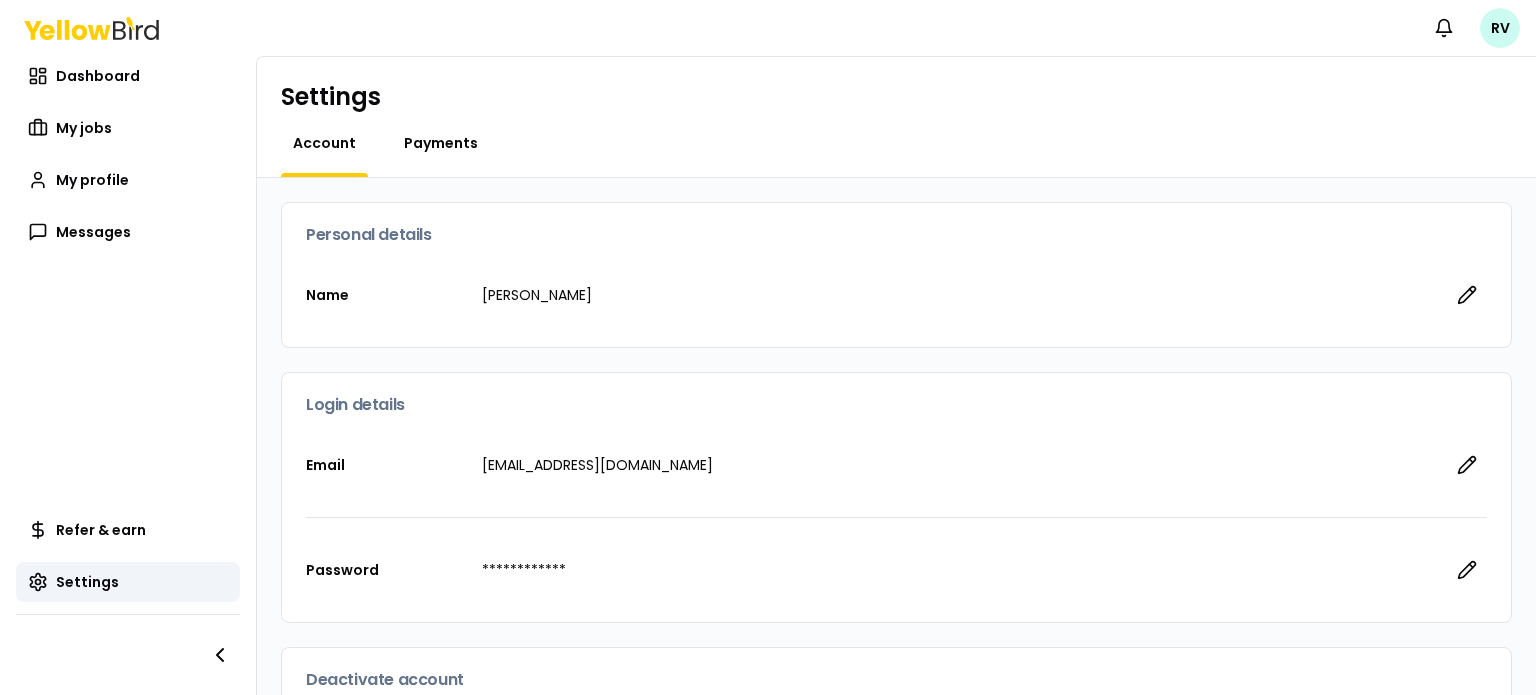 click on "Payments" at bounding box center [441, 143] 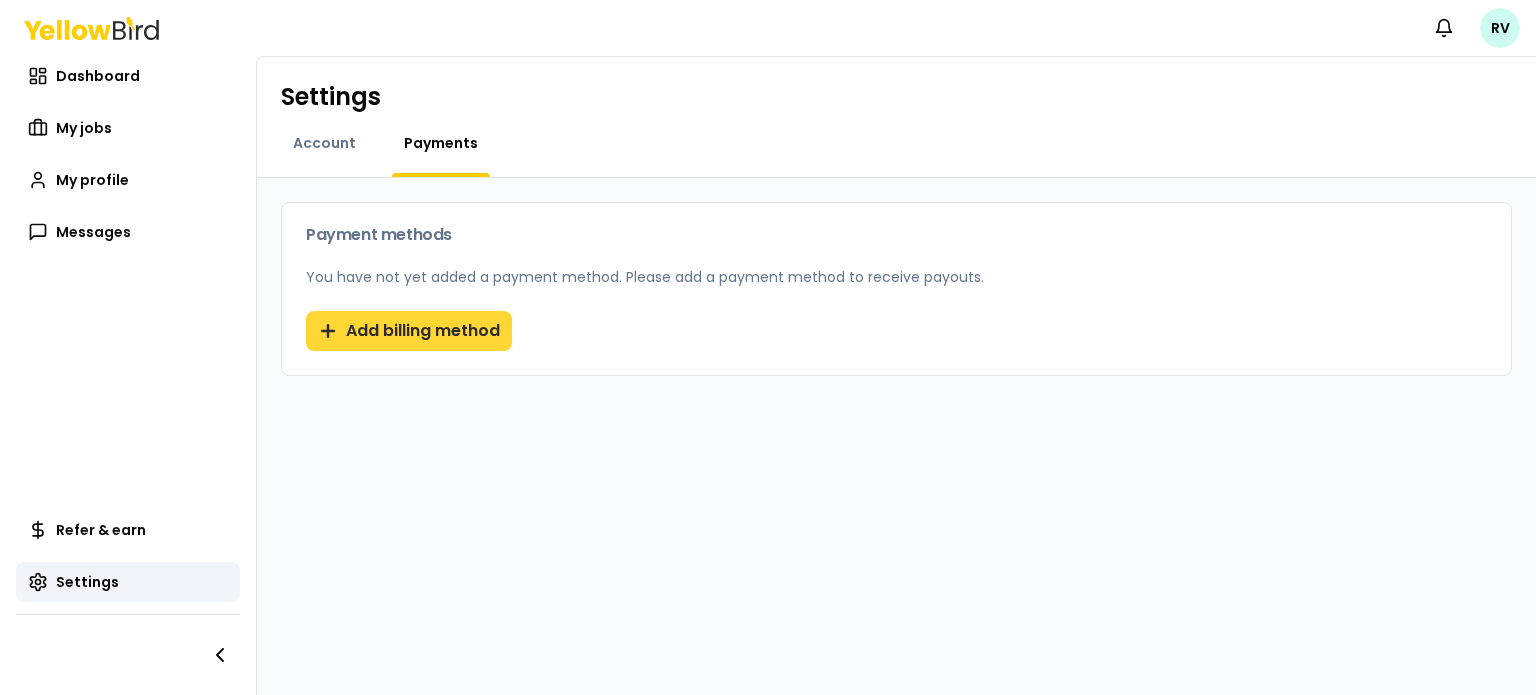 click on "Add billing method" at bounding box center (409, 331) 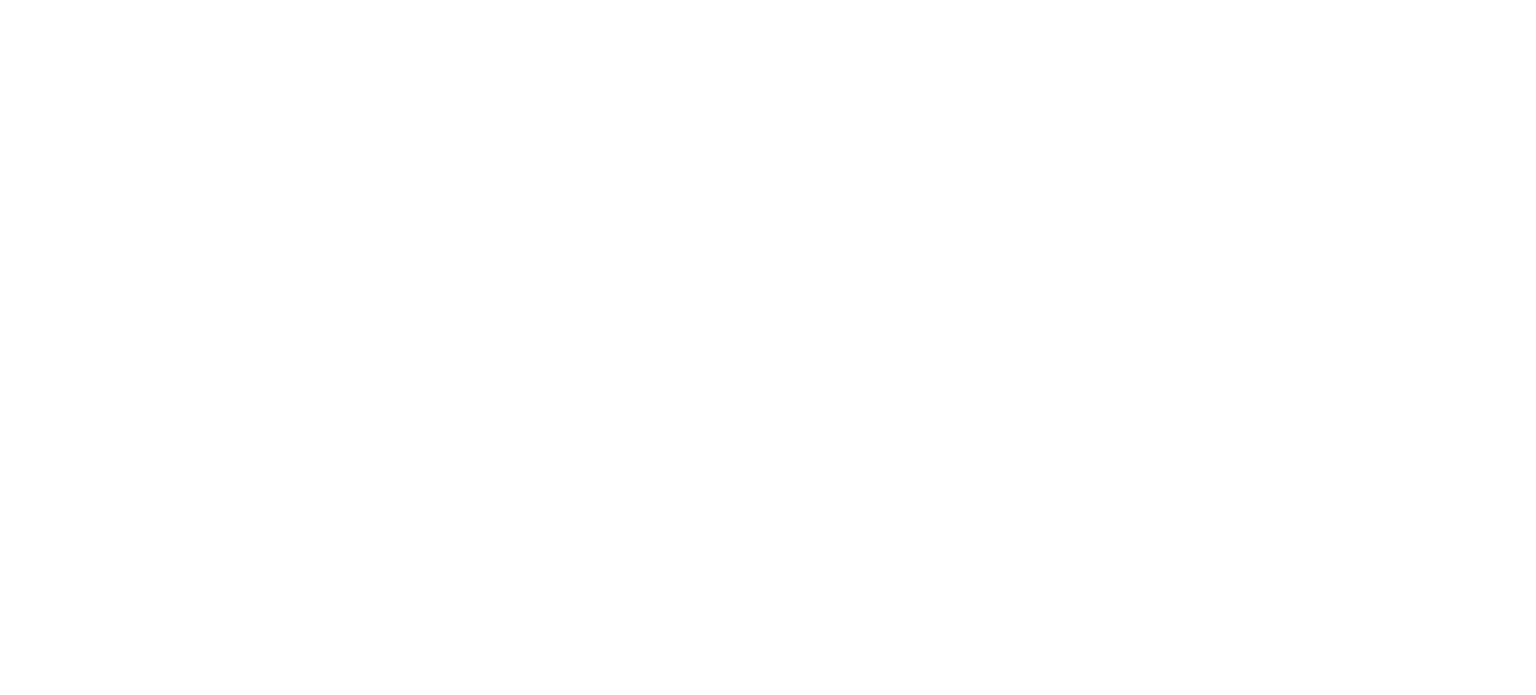 scroll, scrollTop: 0, scrollLeft: 0, axis: both 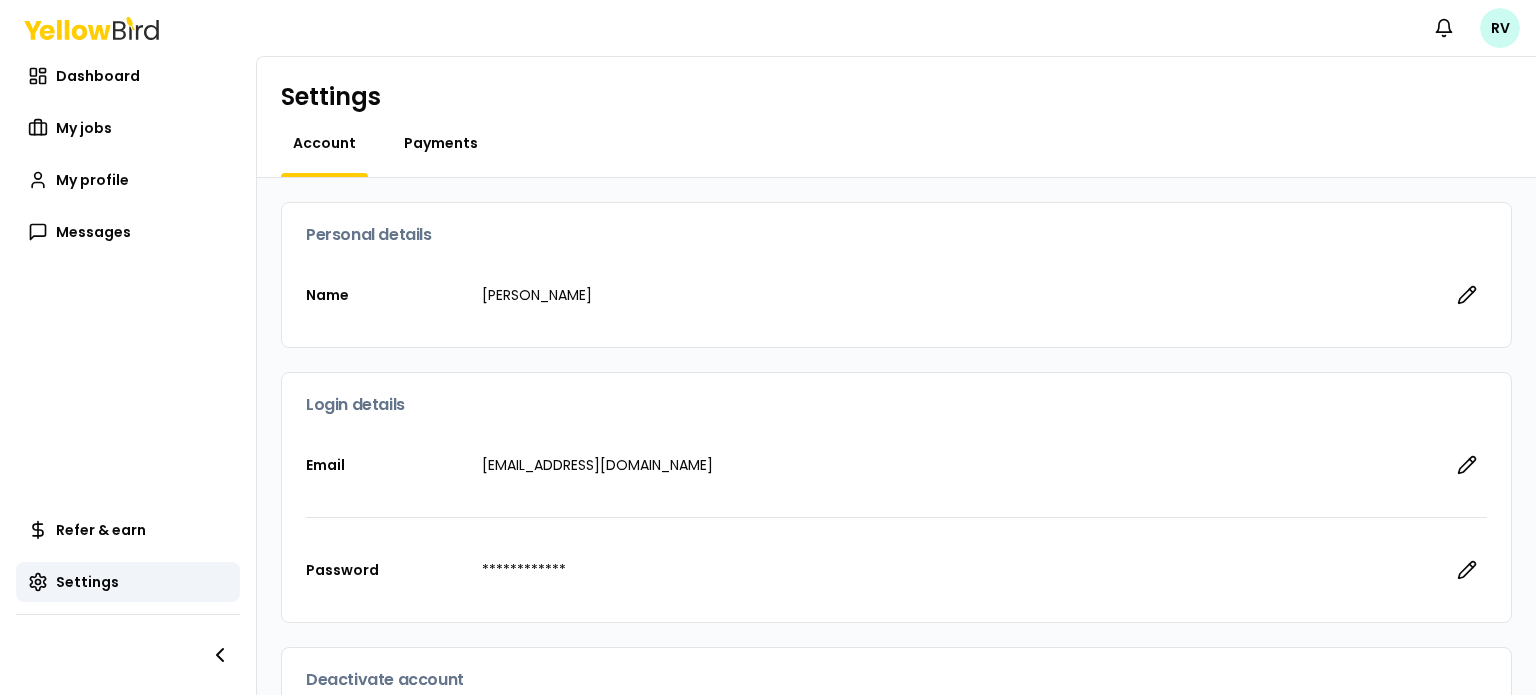 click on "Payments" at bounding box center (441, 143) 